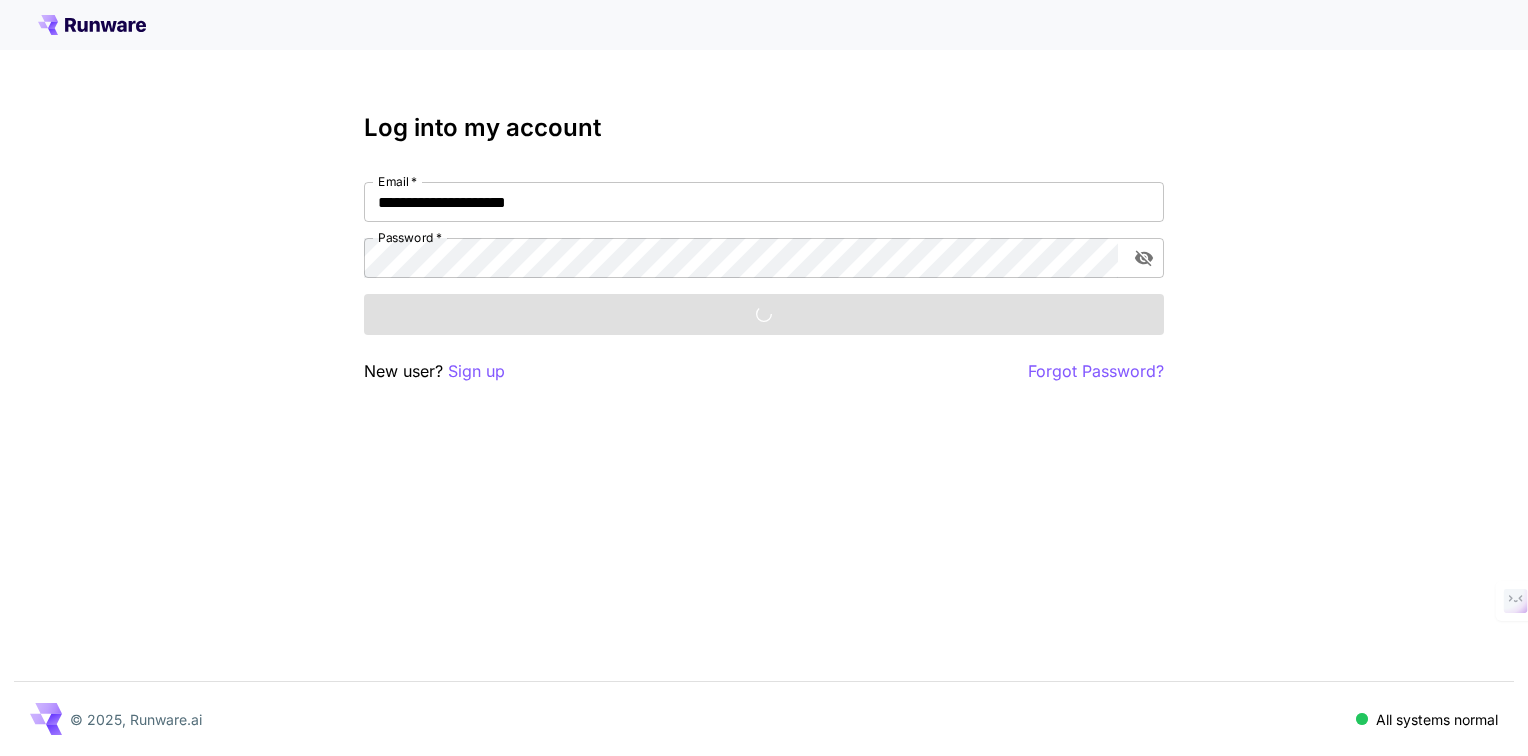 scroll, scrollTop: 0, scrollLeft: 0, axis: both 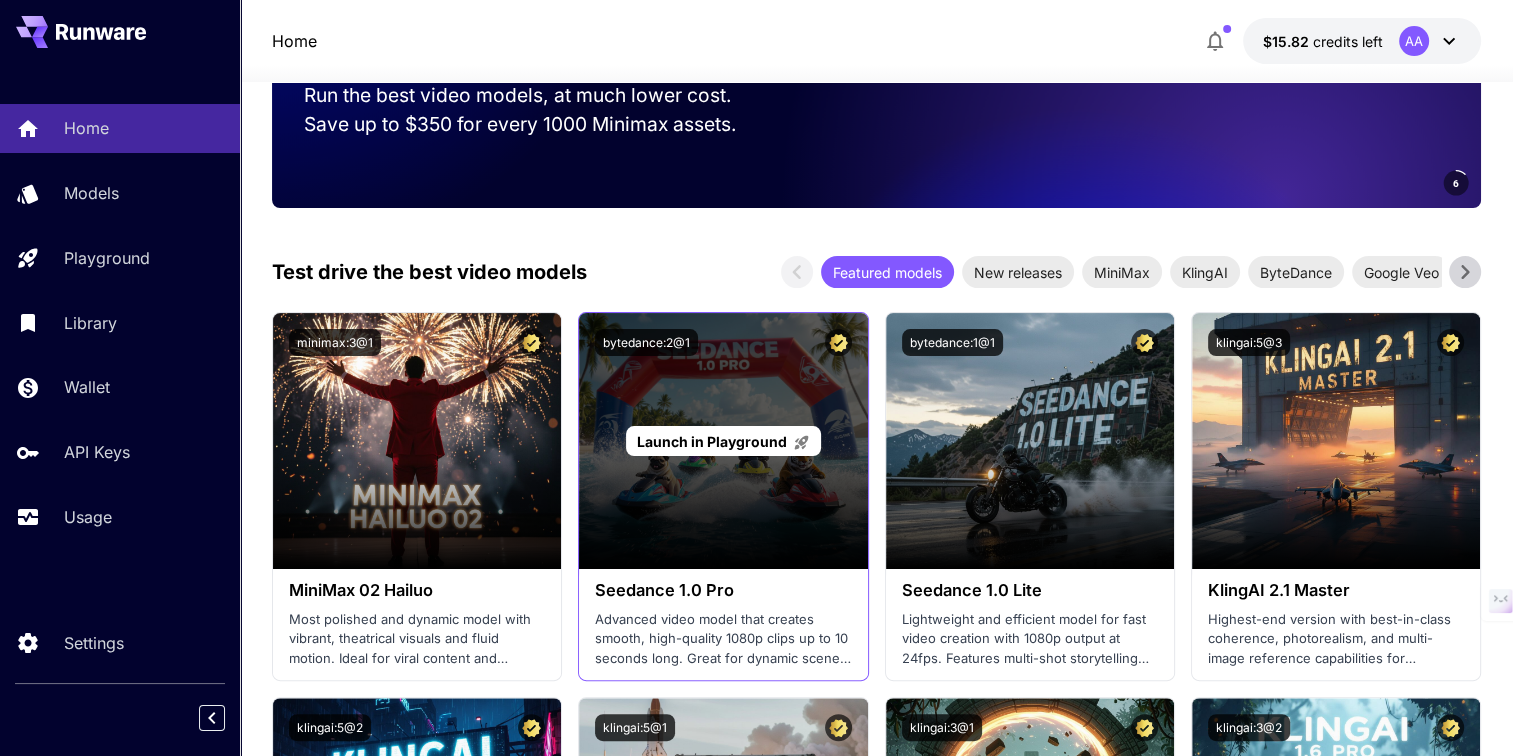 click on "Launch in Playground" at bounding box center [723, 441] 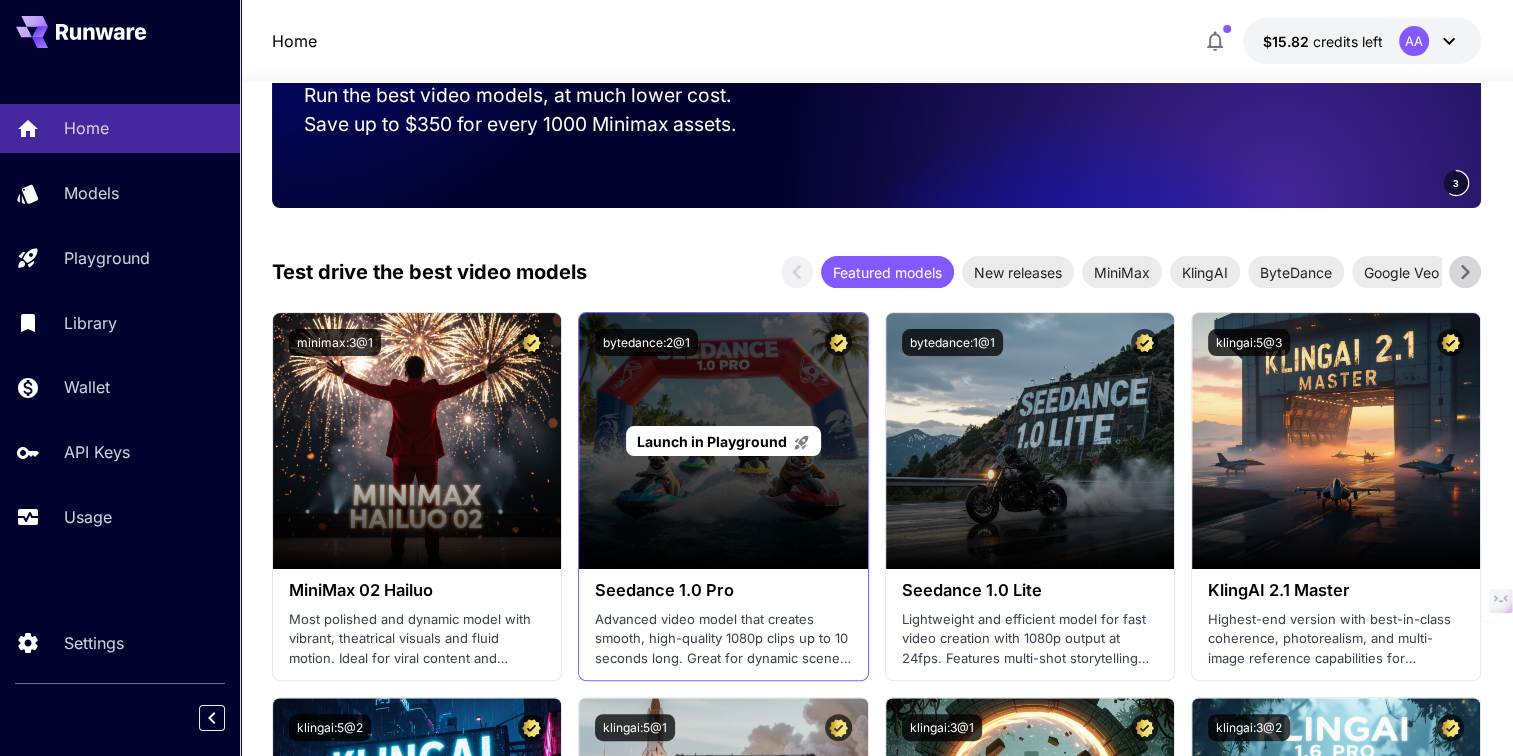click on "Launch in Playground" at bounding box center (712, 441) 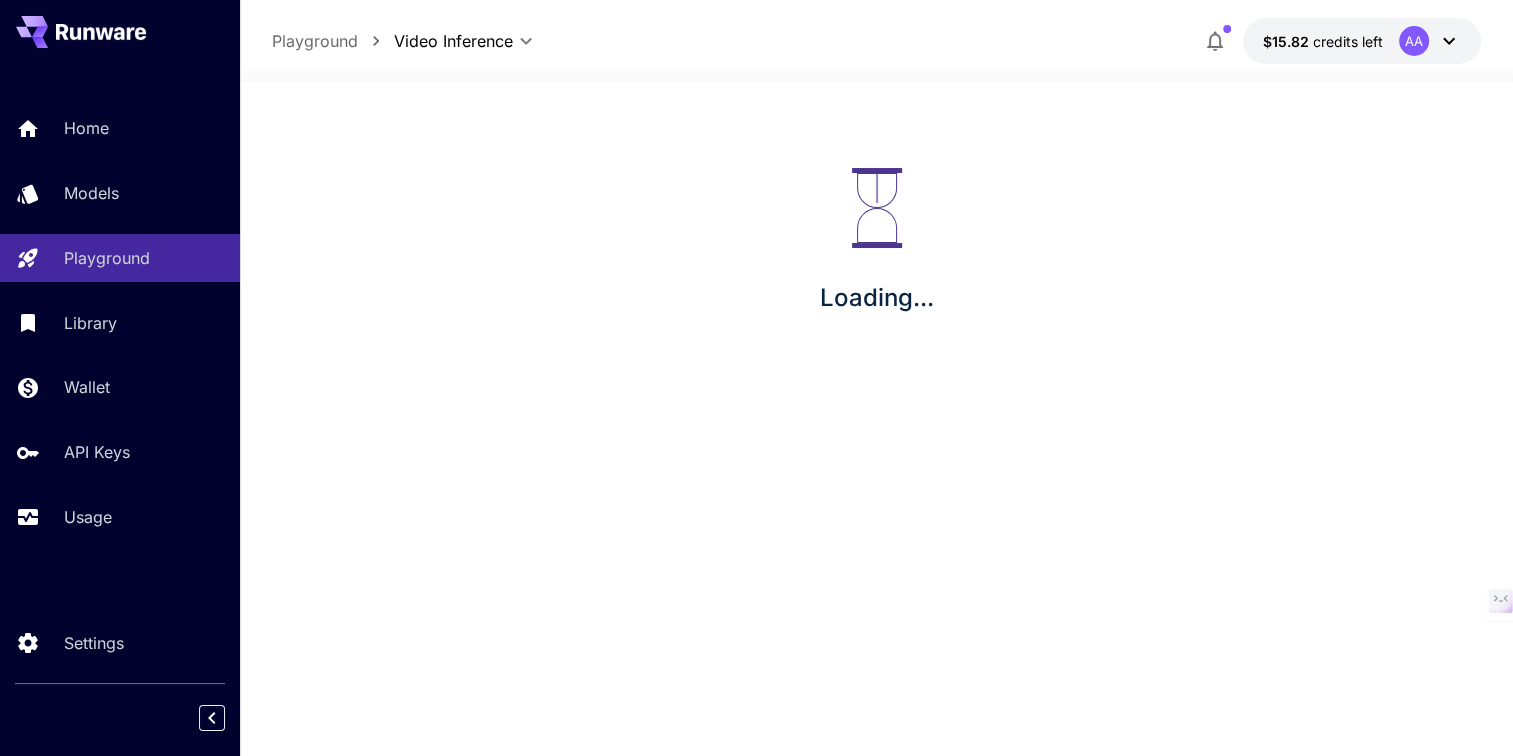 scroll, scrollTop: 0, scrollLeft: 0, axis: both 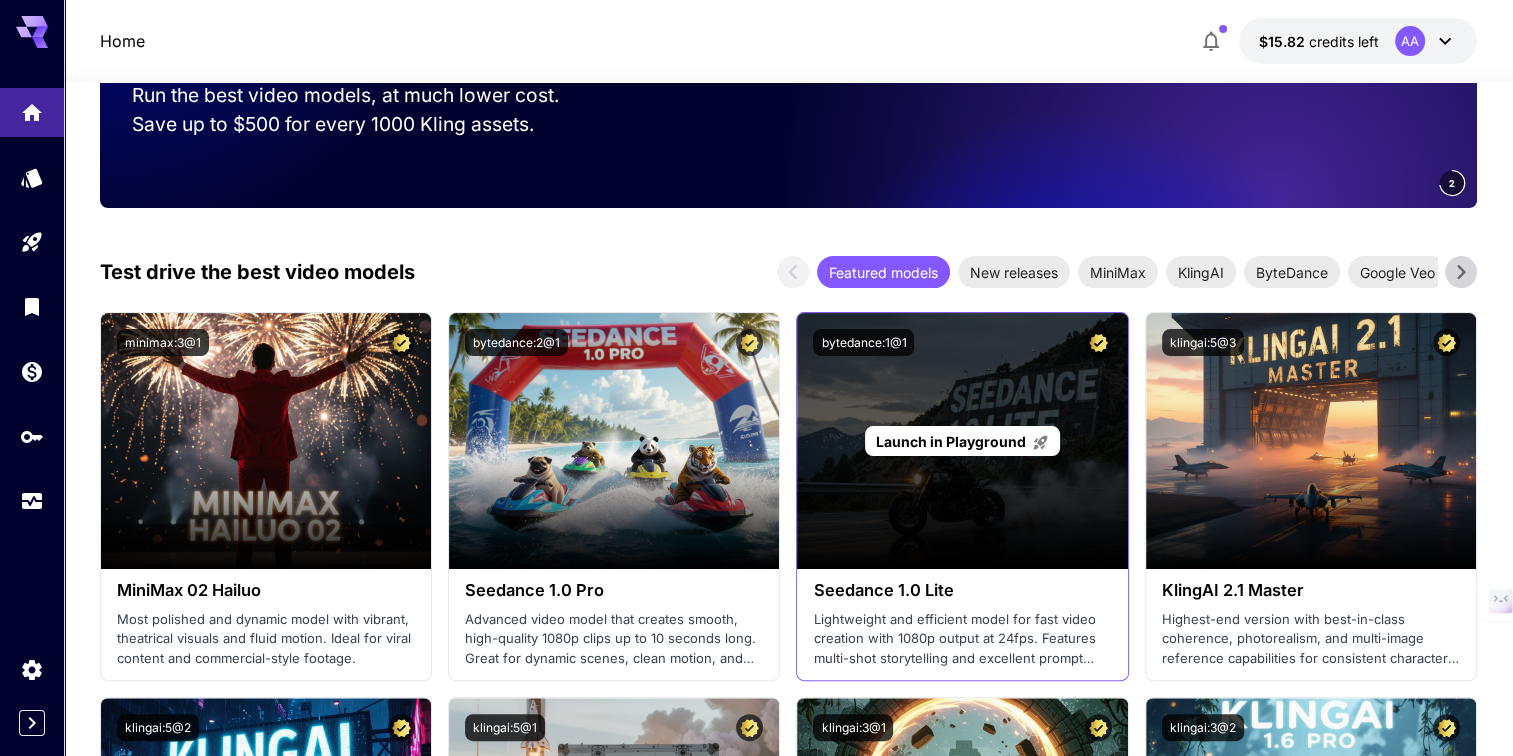 click on "Launch in Playground" at bounding box center (951, 441) 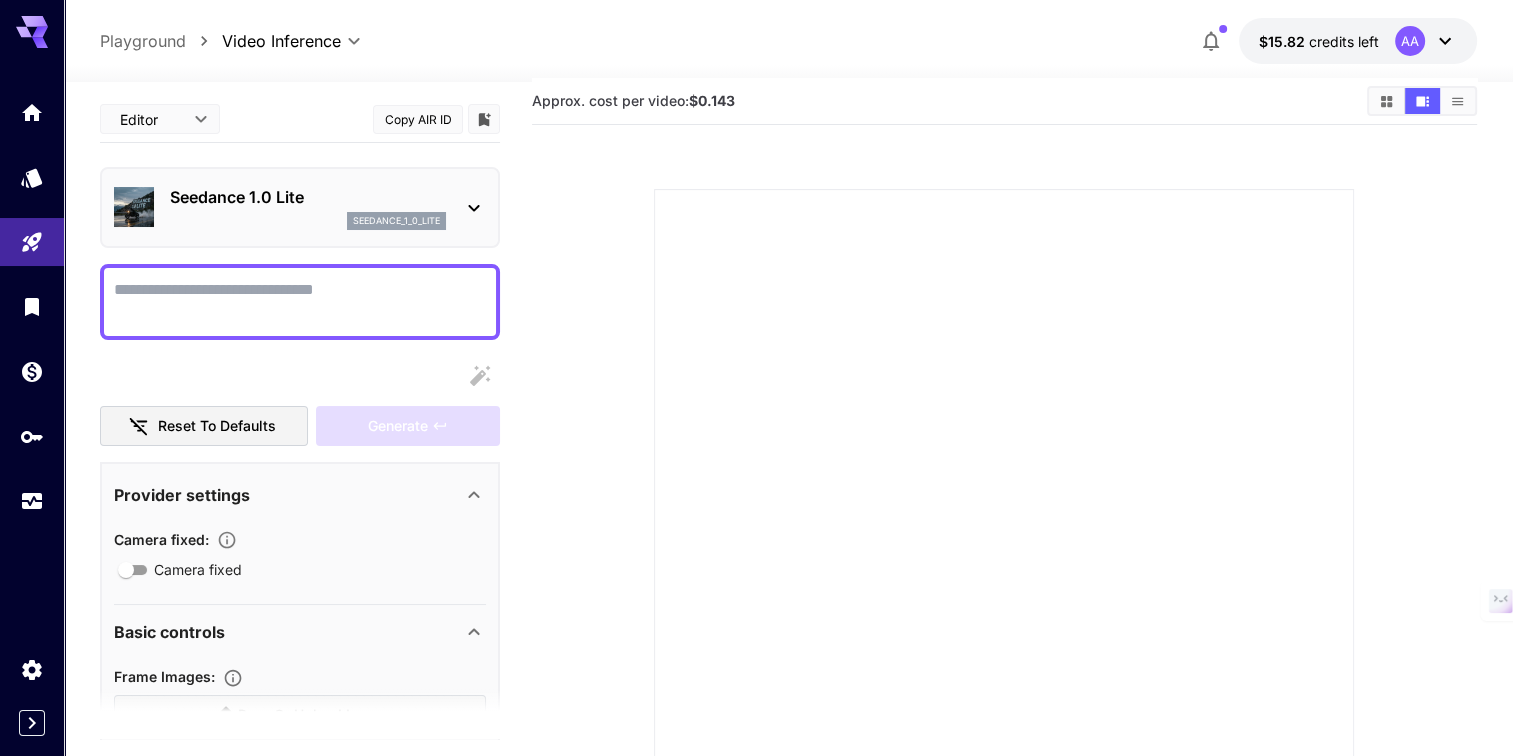 scroll, scrollTop: 0, scrollLeft: 0, axis: both 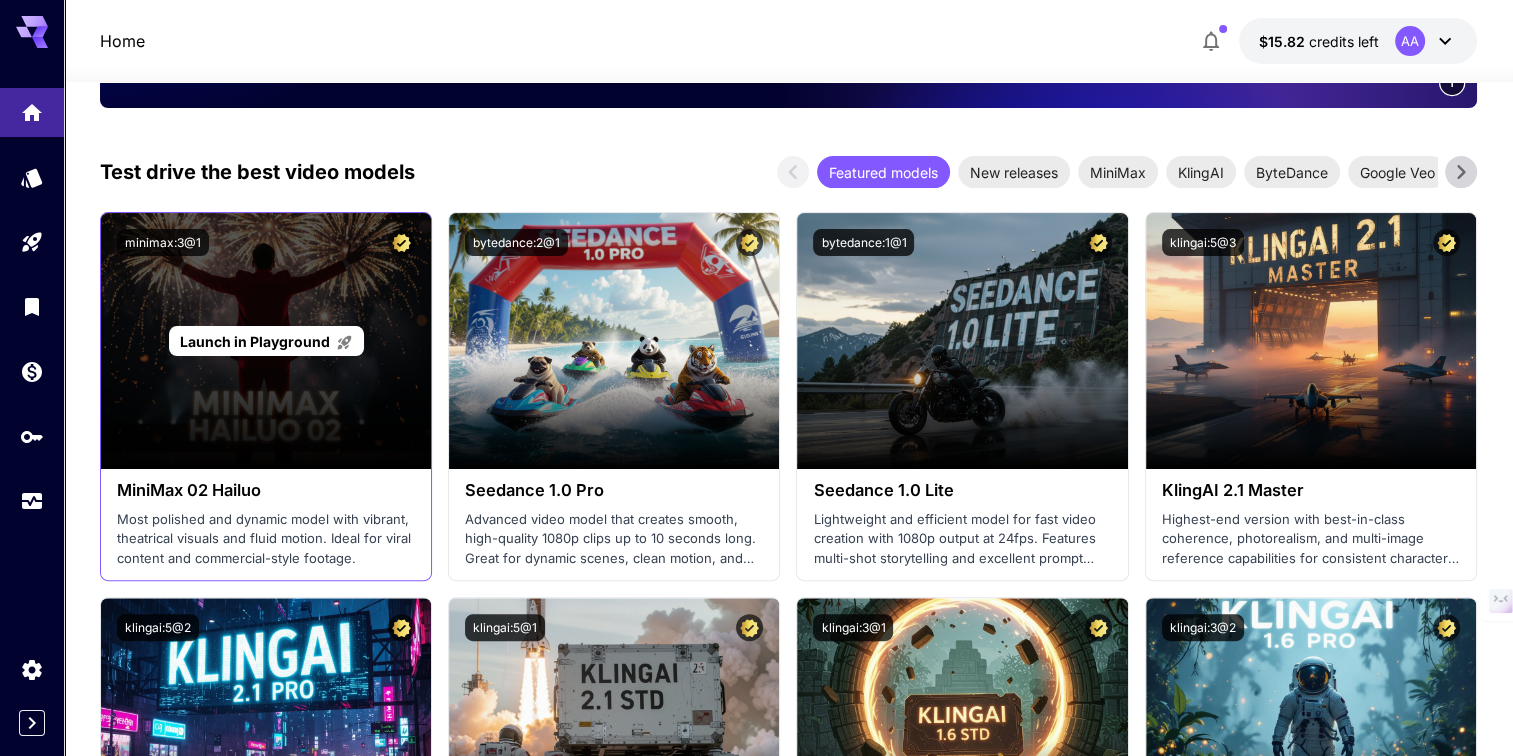 click on "Launch in Playground" at bounding box center [255, 341] 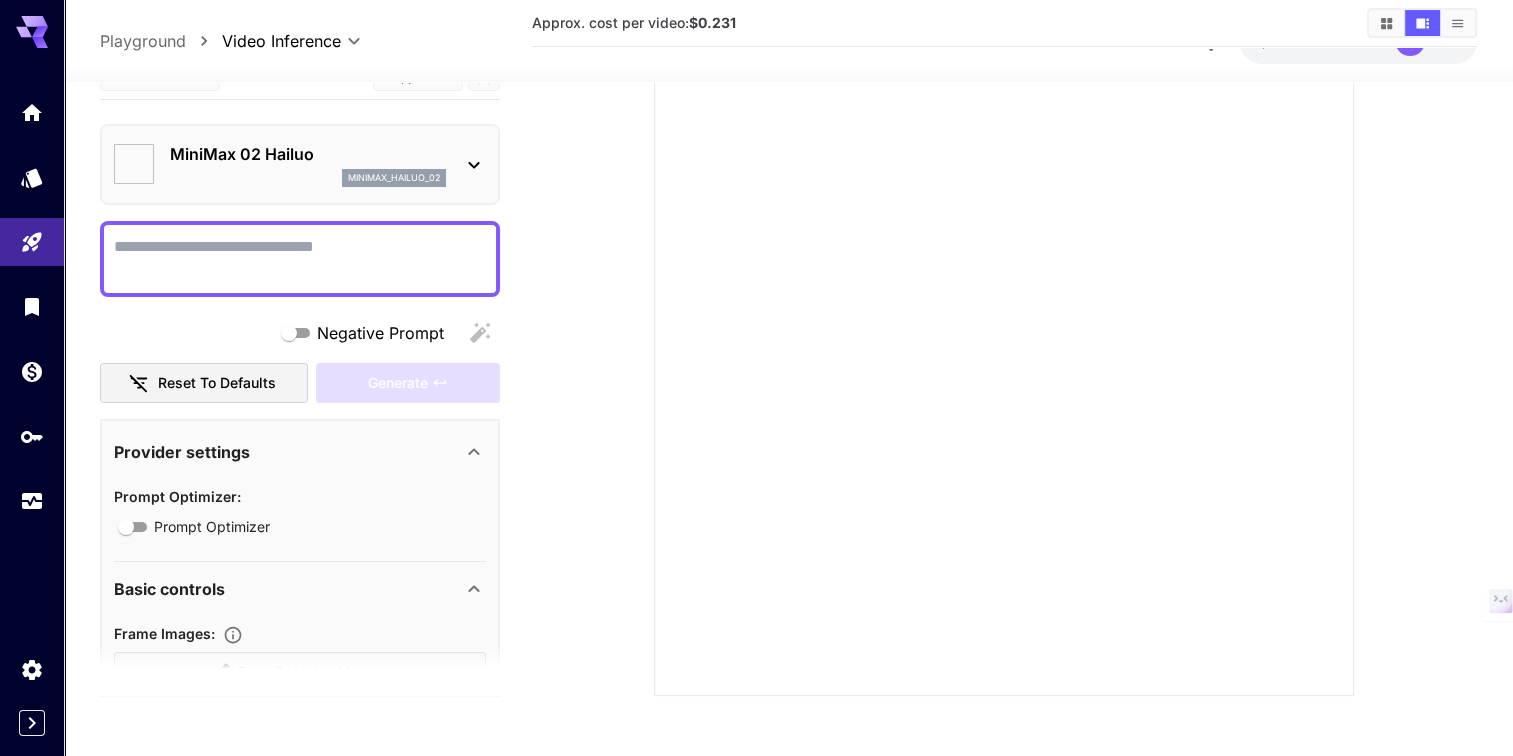 type on "*" 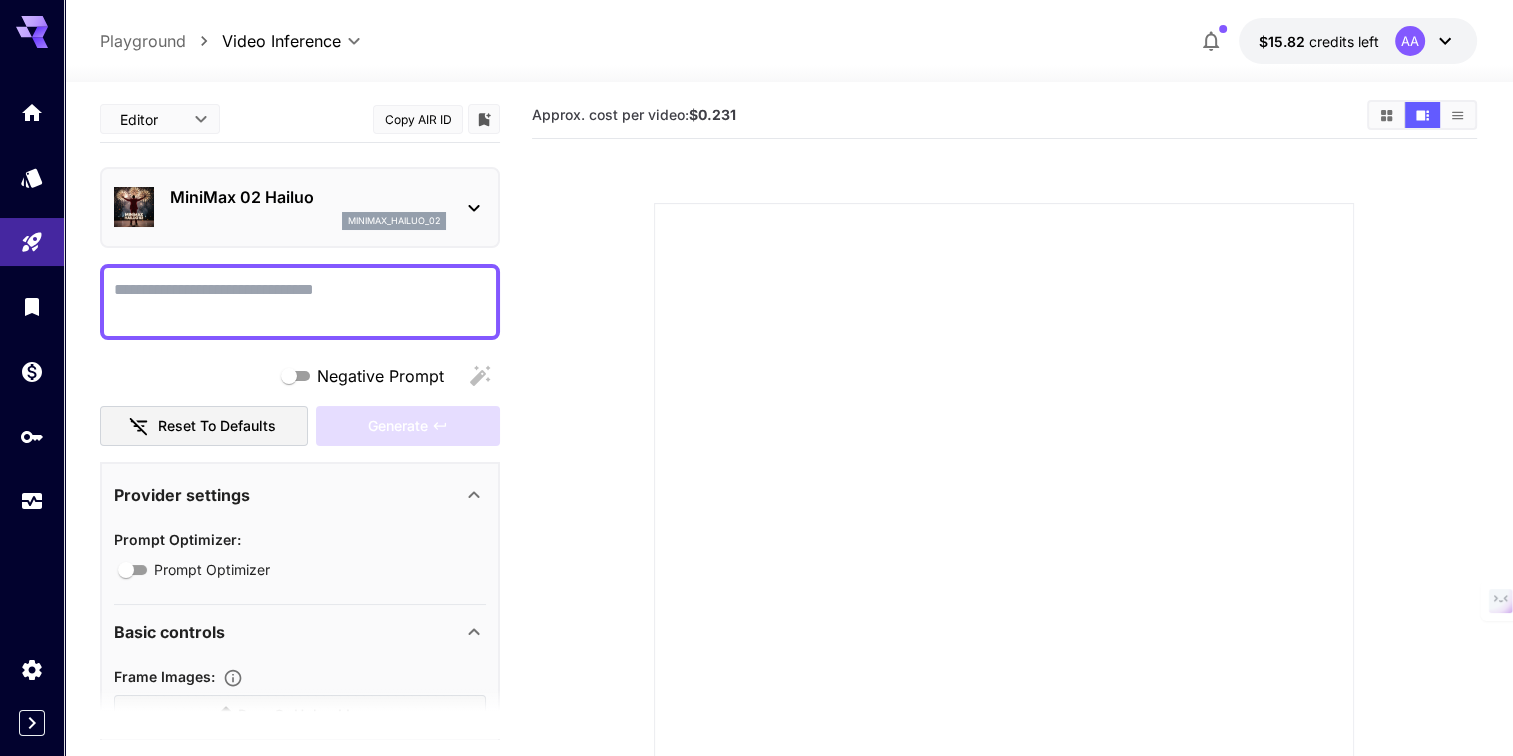 scroll, scrollTop: 0, scrollLeft: 0, axis: both 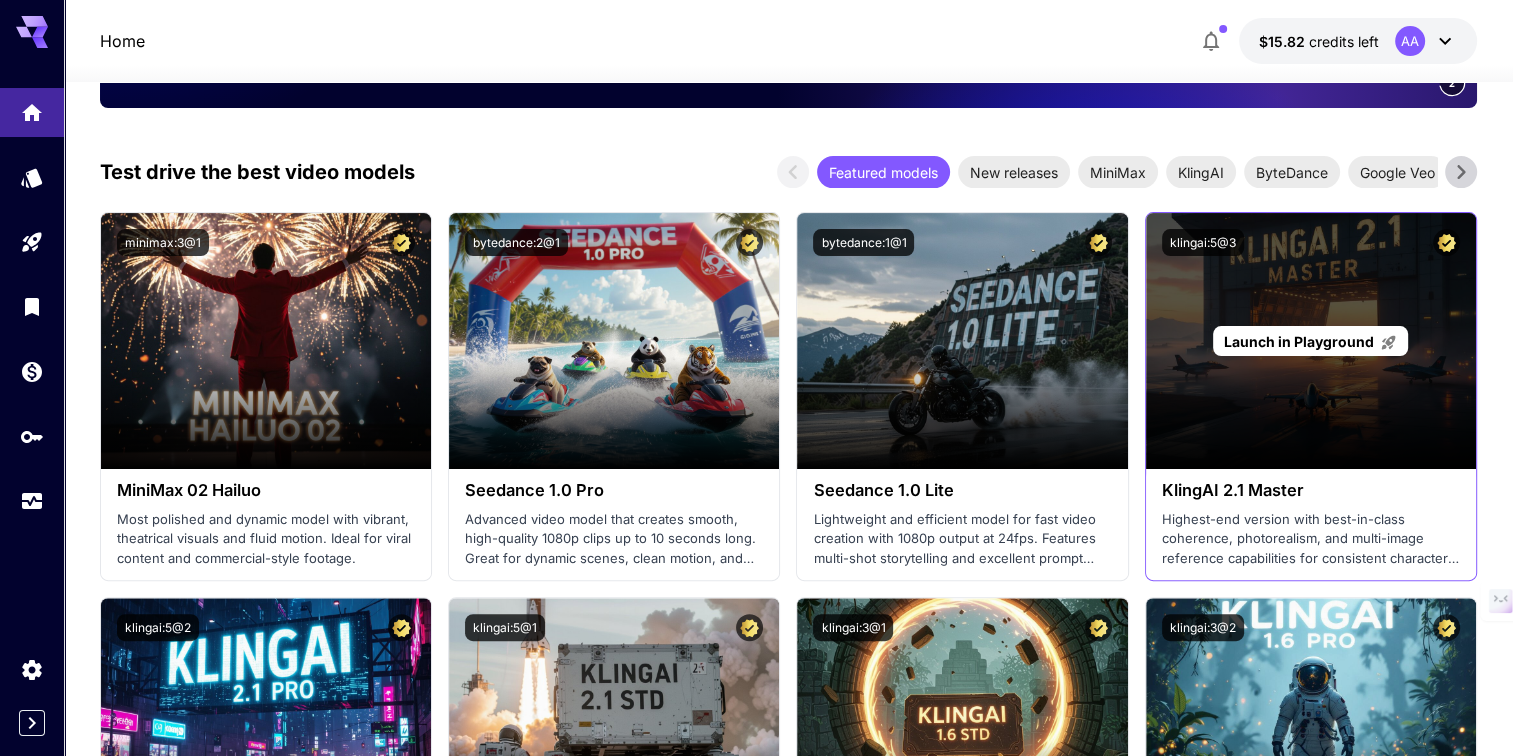 click on "Launch in Playground" at bounding box center [1299, 341] 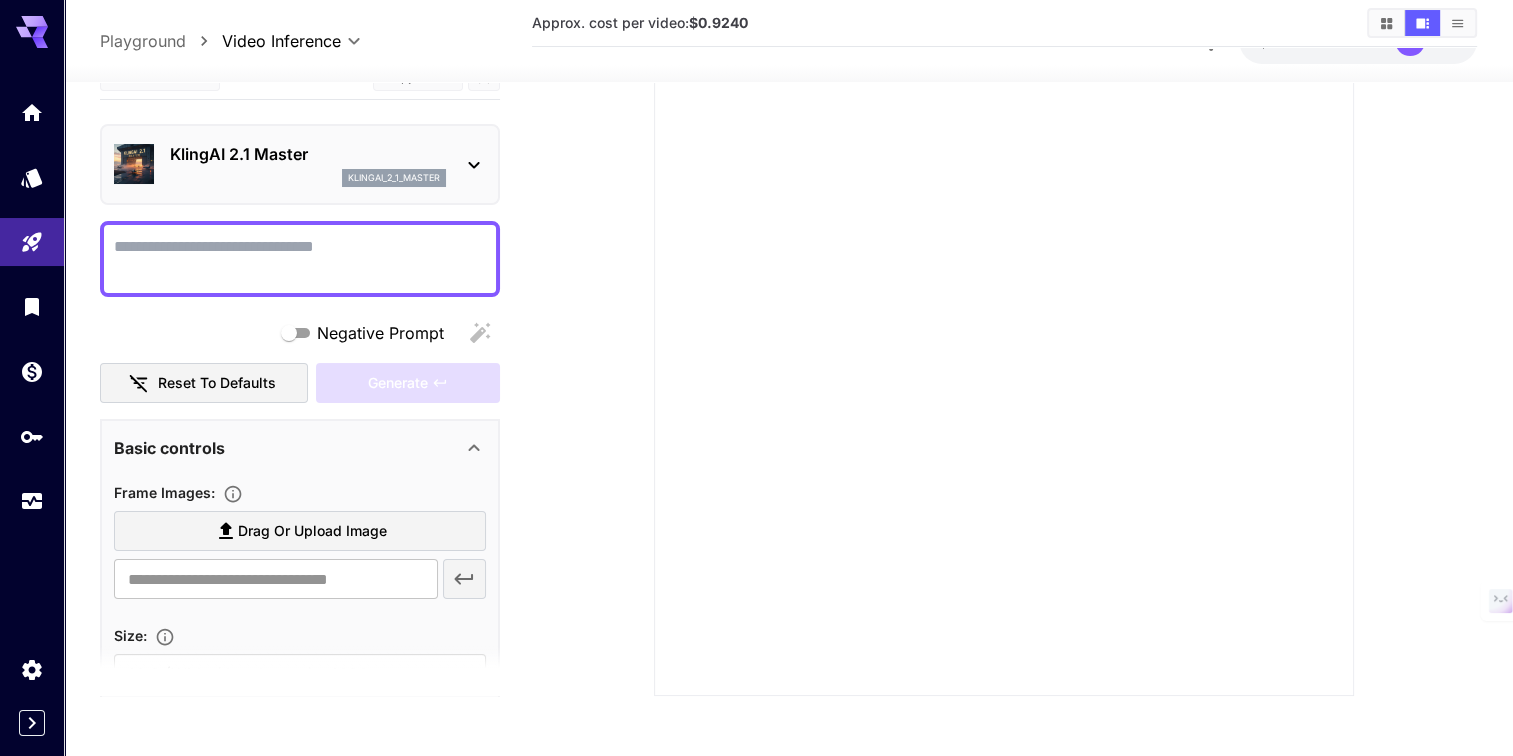 scroll, scrollTop: 212, scrollLeft: 0, axis: vertical 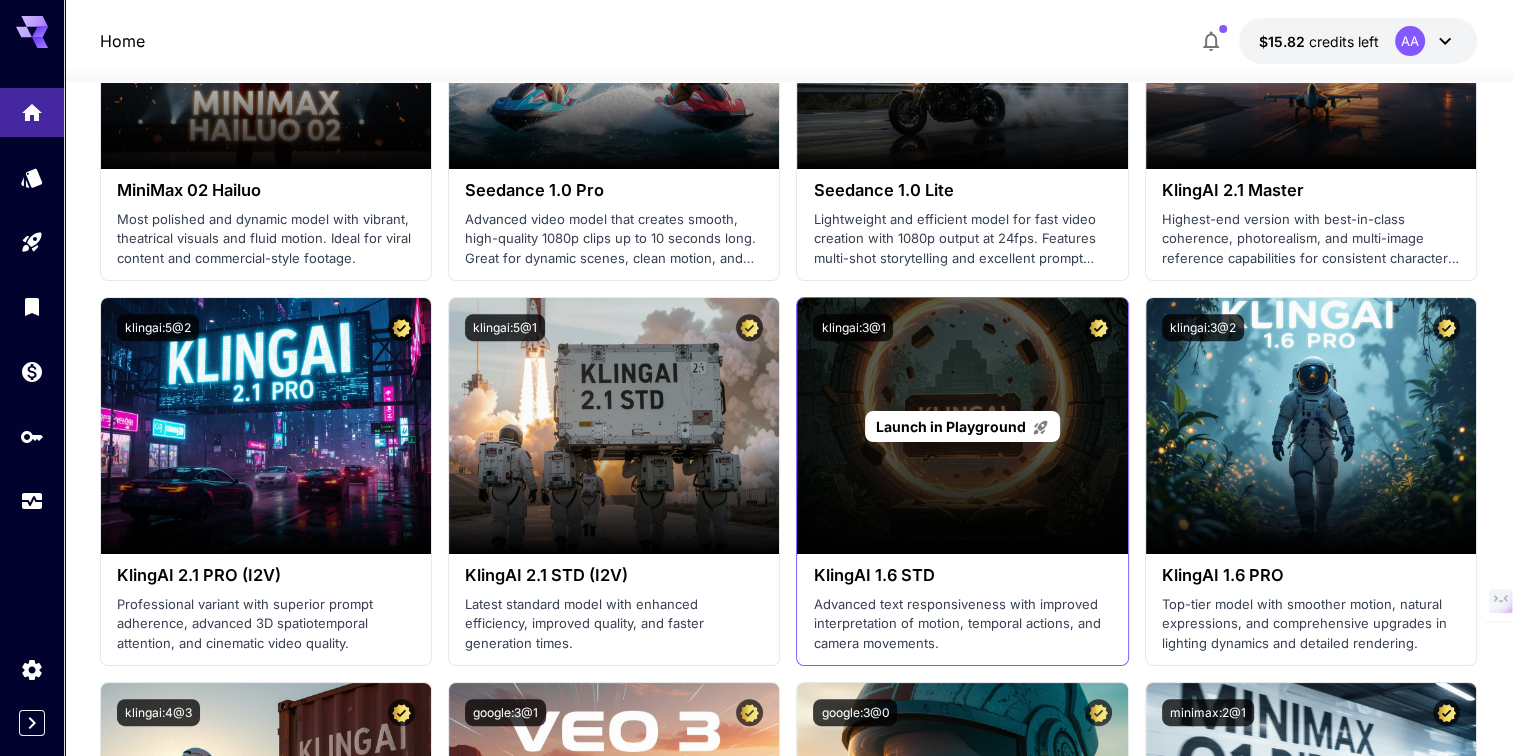 click on "Launch in Playground" at bounding box center [951, 426] 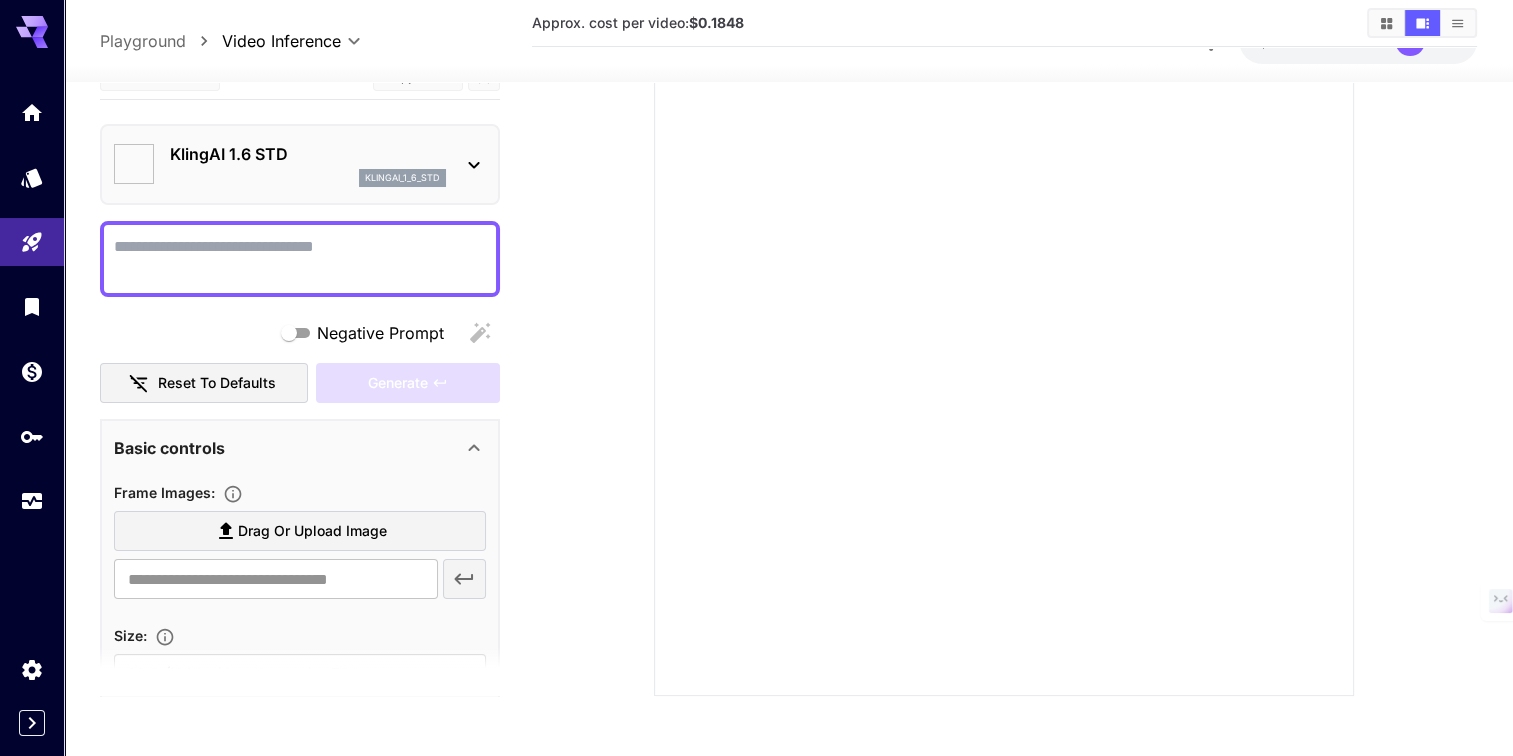 type on "**" 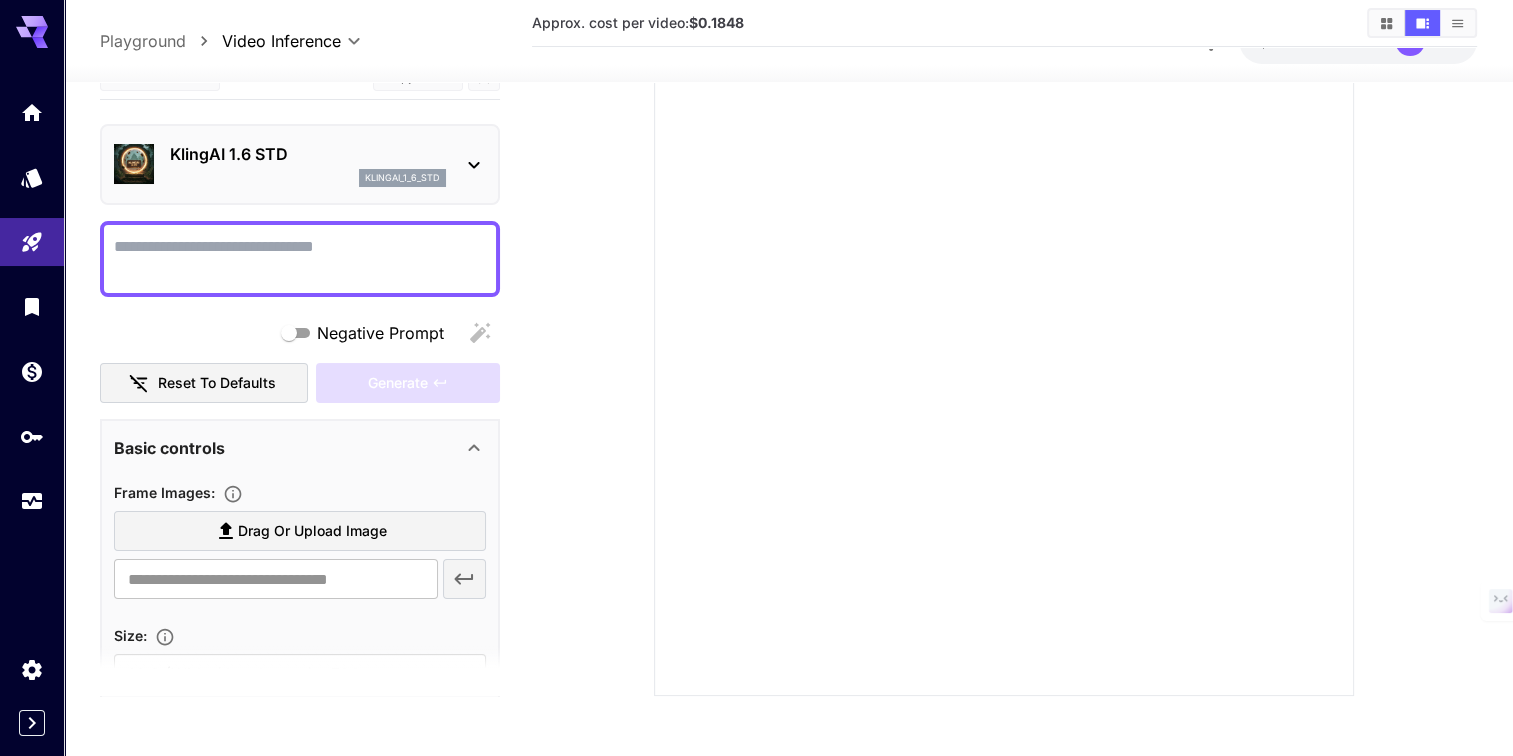 scroll, scrollTop: 212, scrollLeft: 0, axis: vertical 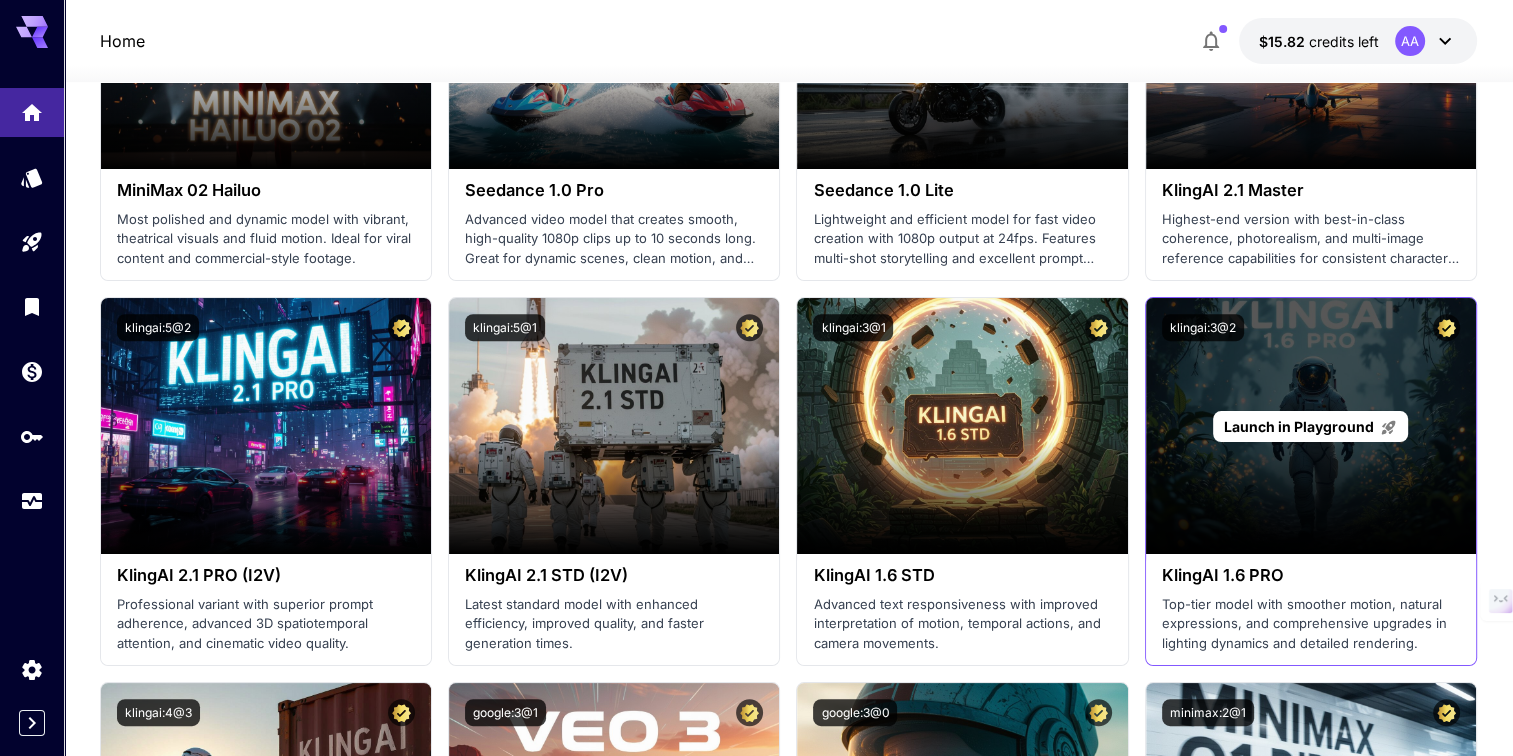 click on "Launch in Playground" at bounding box center [1299, 426] 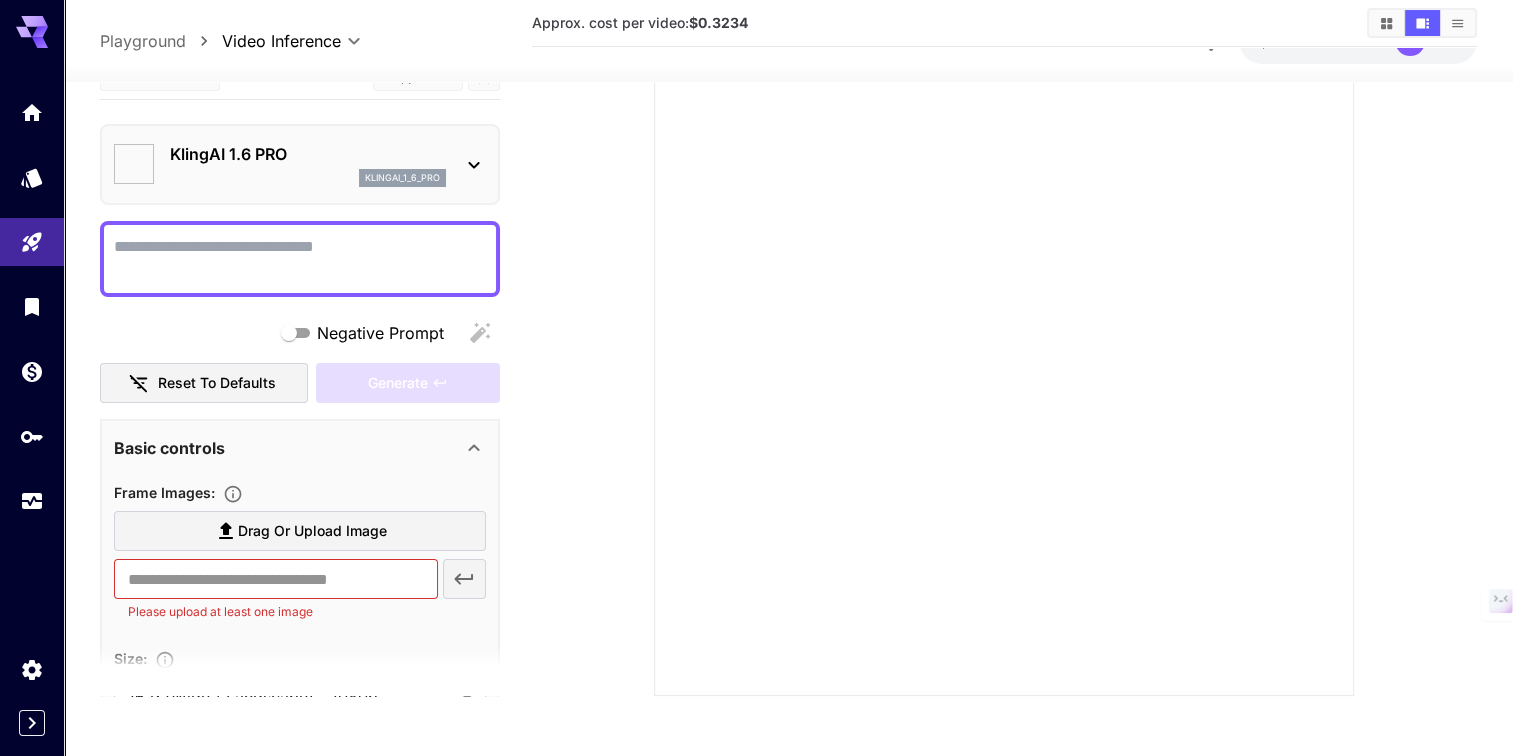type on "**" 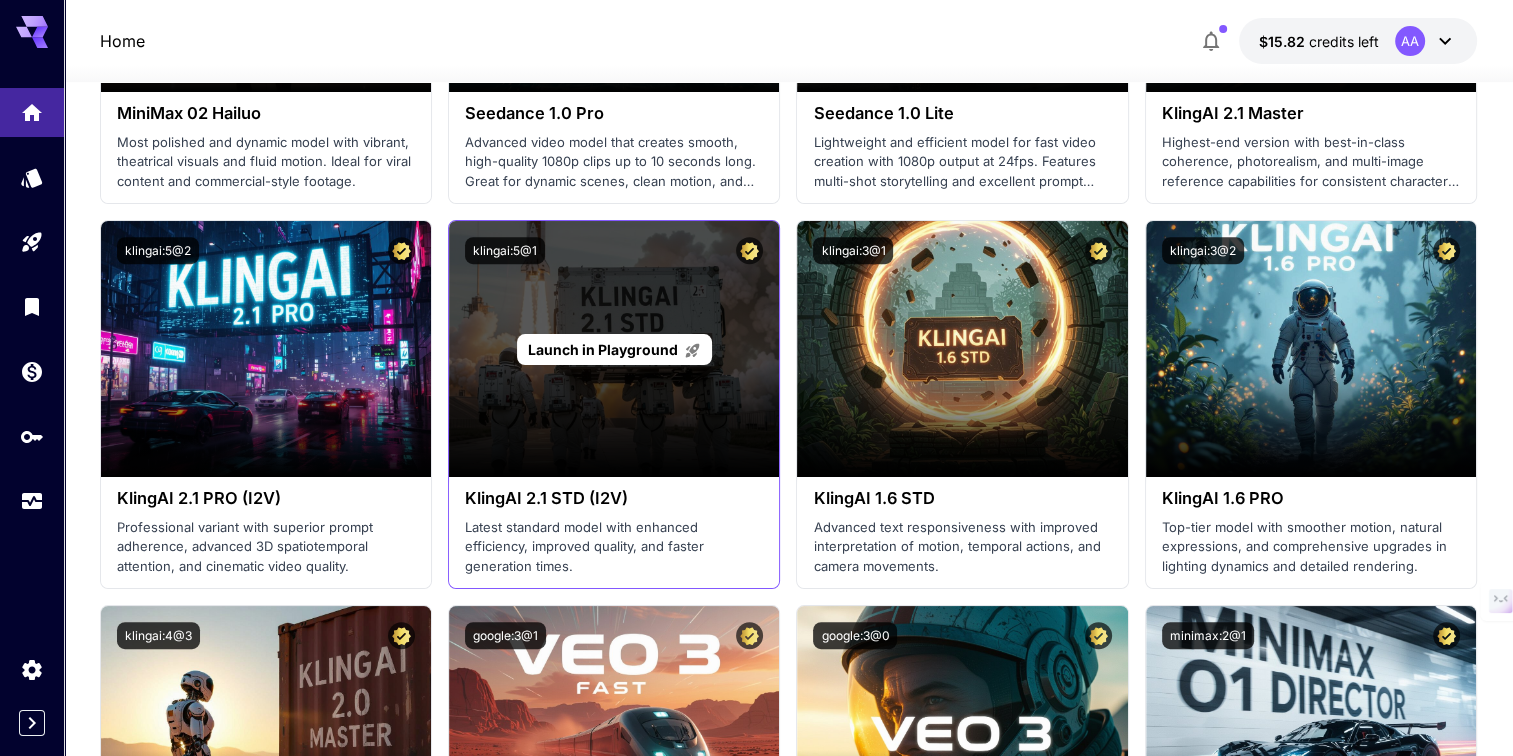 scroll, scrollTop: 1000, scrollLeft: 0, axis: vertical 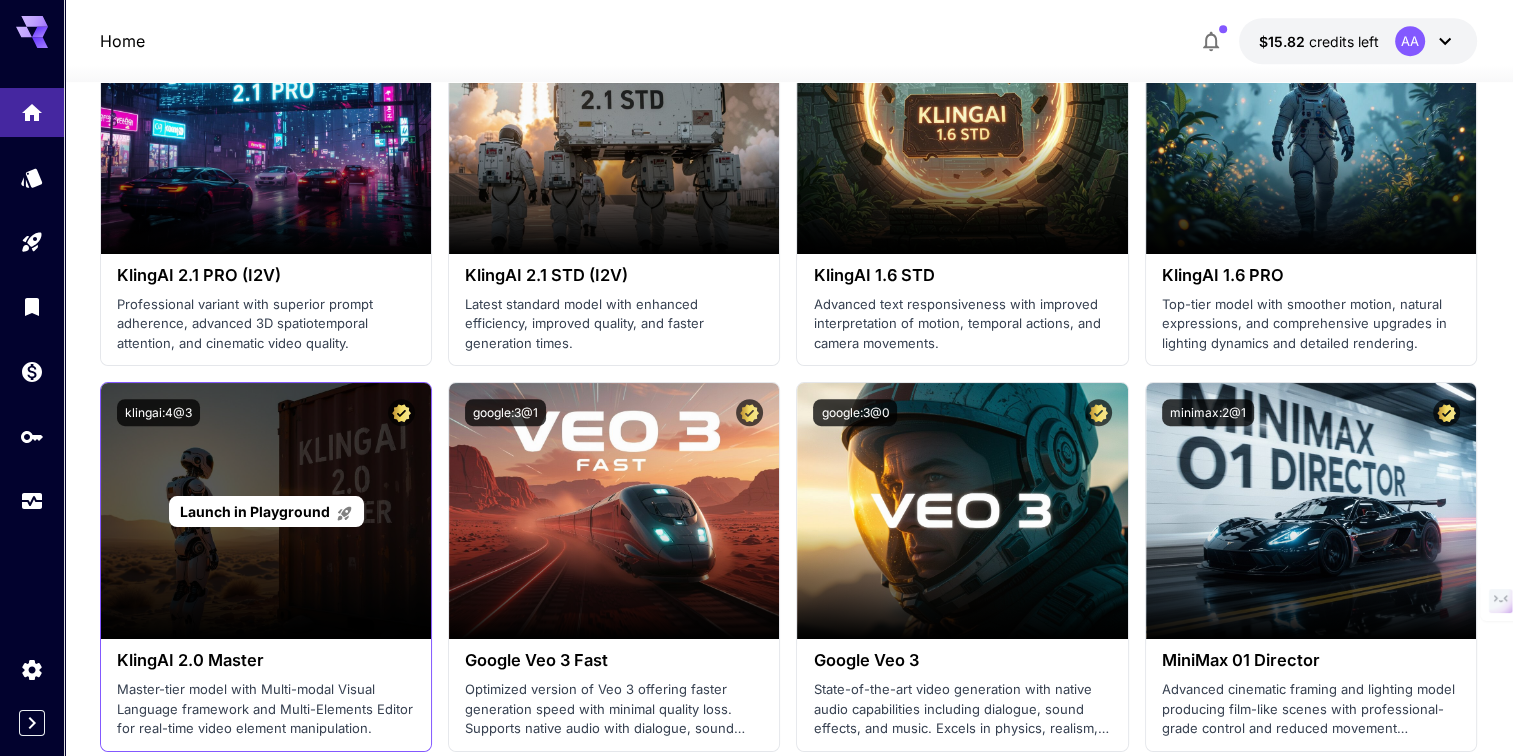 click on "Launch in Playground" at bounding box center (255, 511) 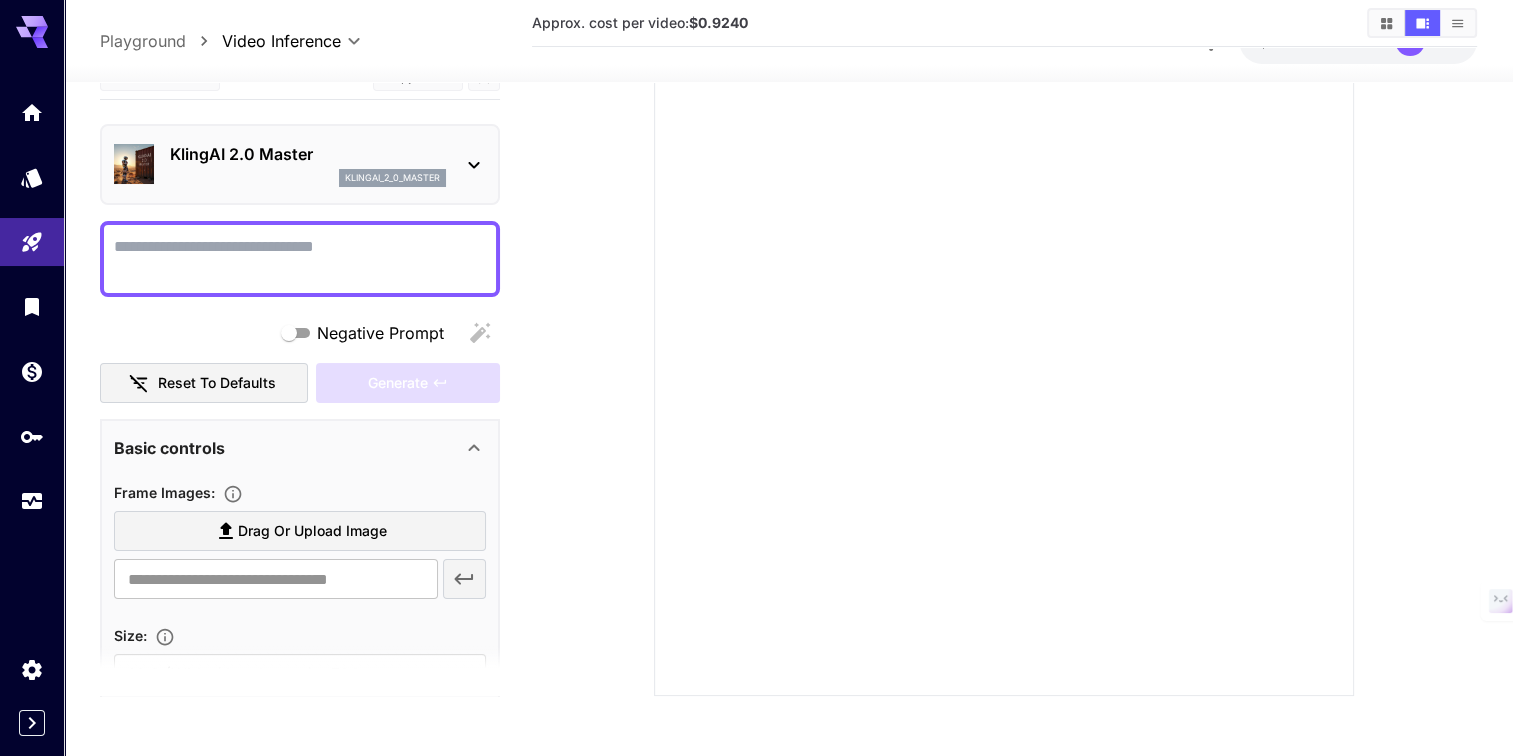 scroll, scrollTop: 212, scrollLeft: 0, axis: vertical 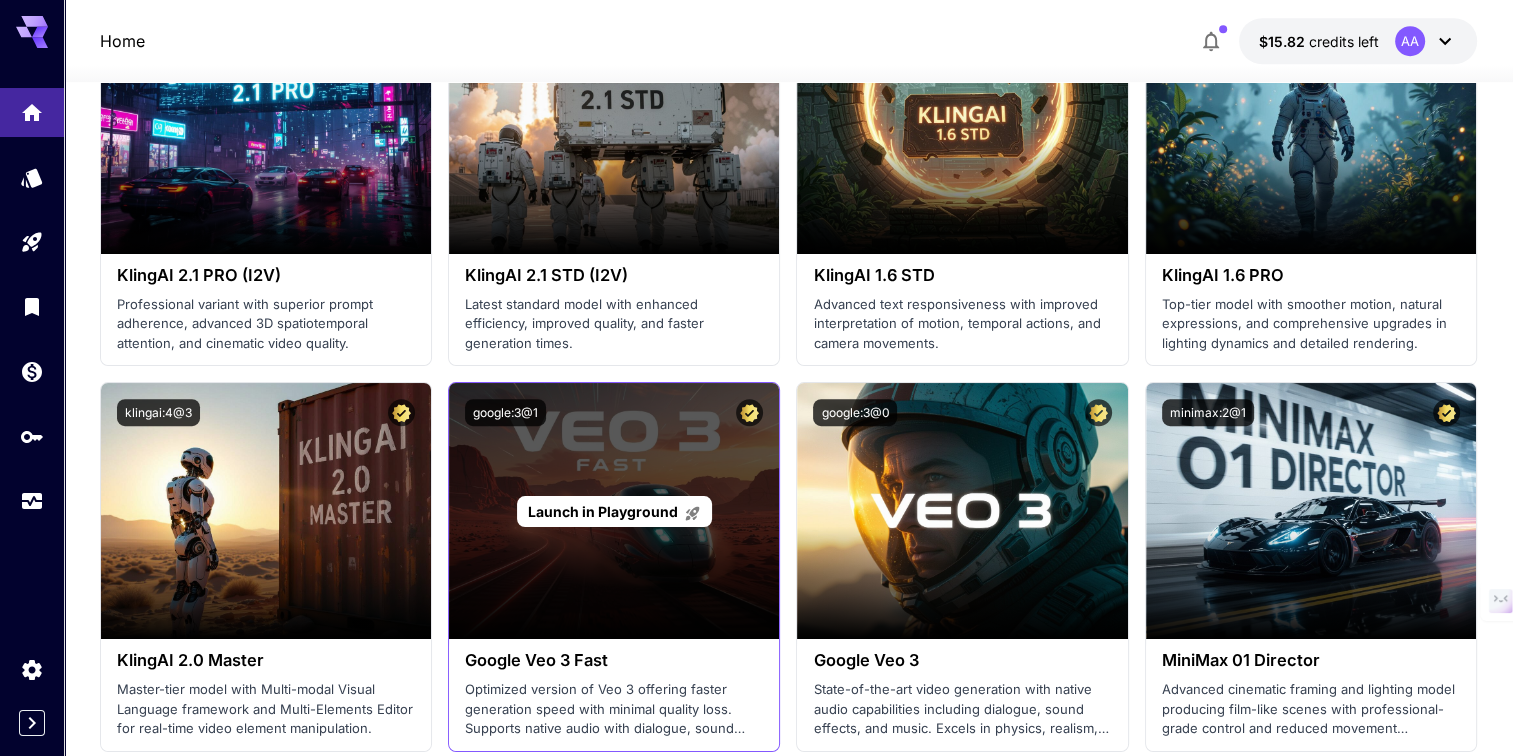 click on "Launch in Playground" at bounding box center [603, 511] 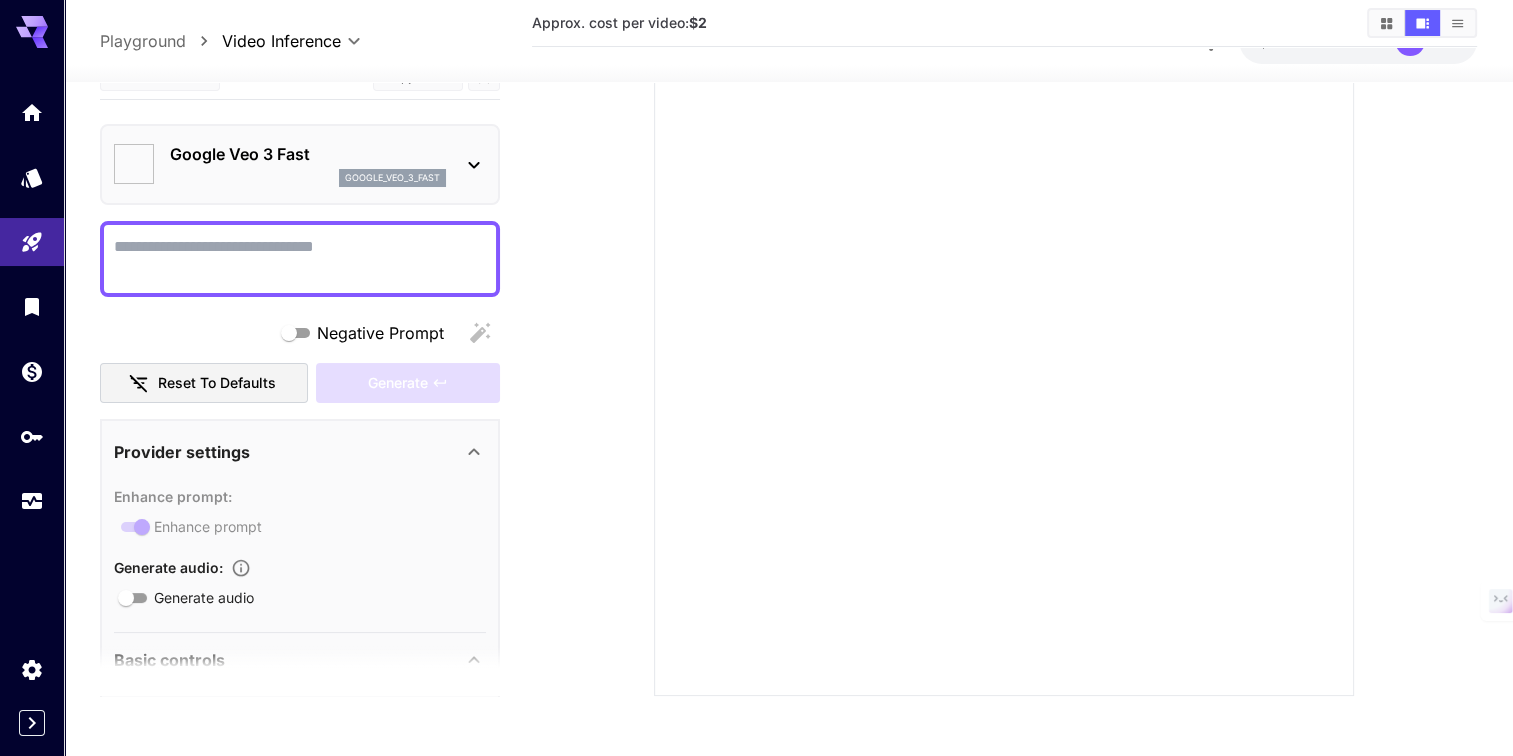 type on "*" 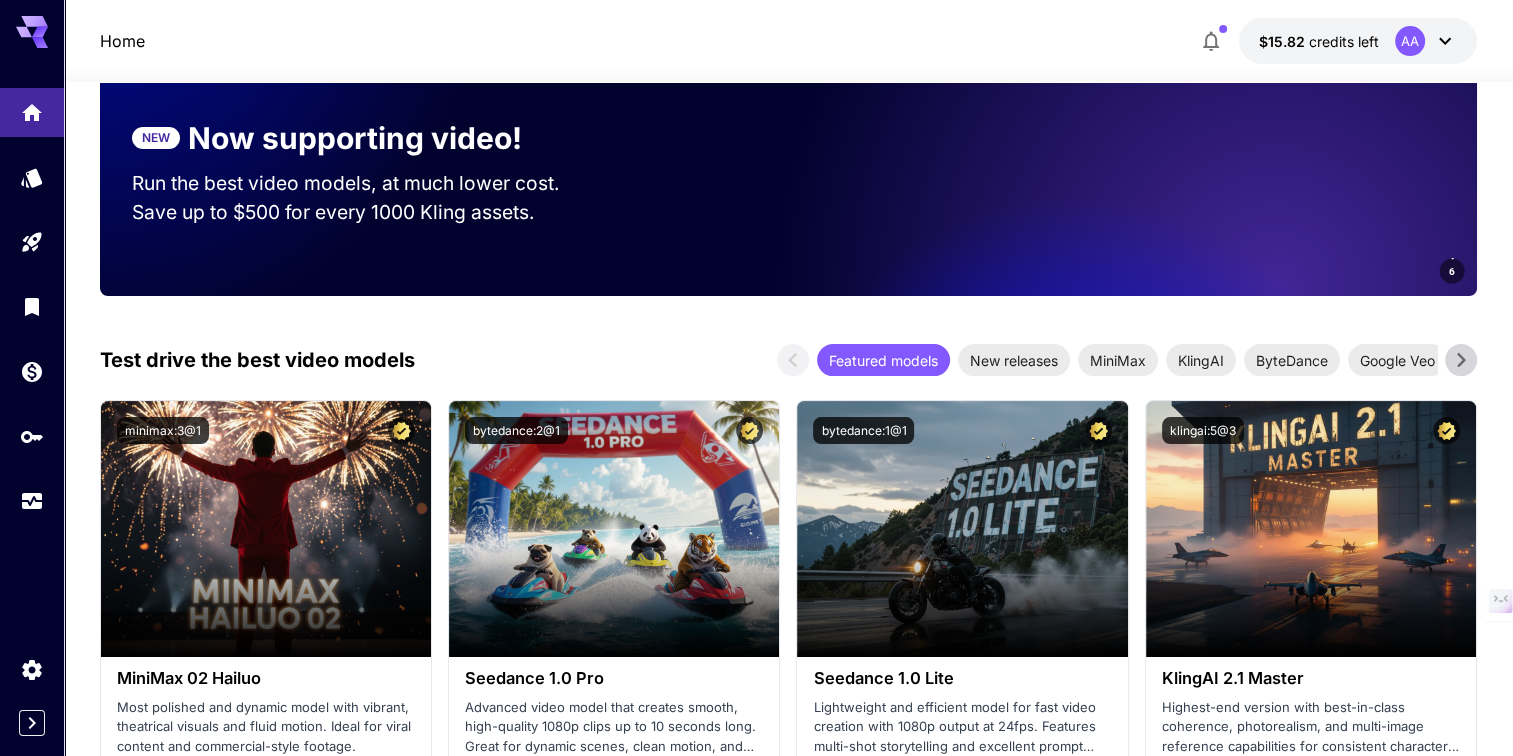scroll, scrollTop: 1000, scrollLeft: 0, axis: vertical 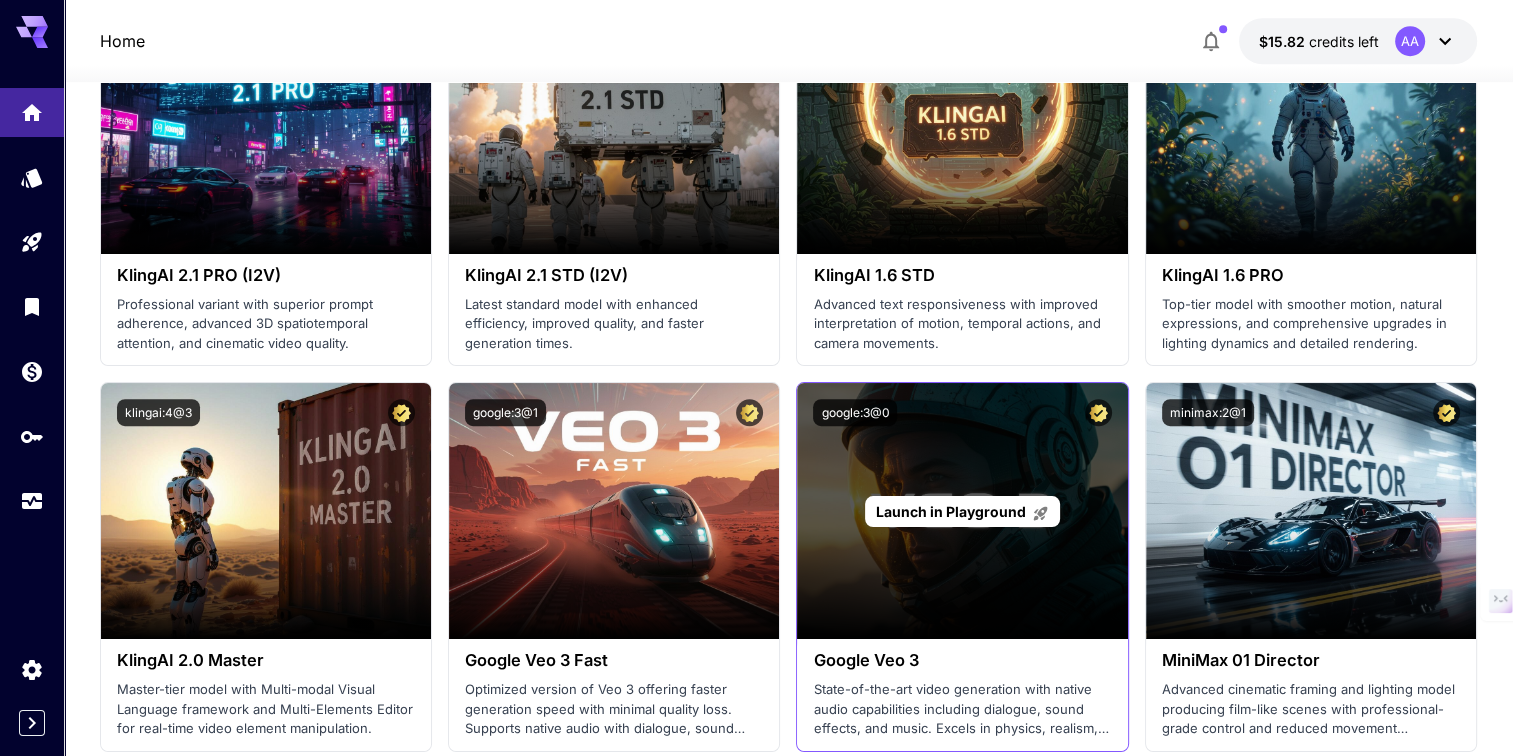 click on "Launch in Playground" at bounding box center (951, 511) 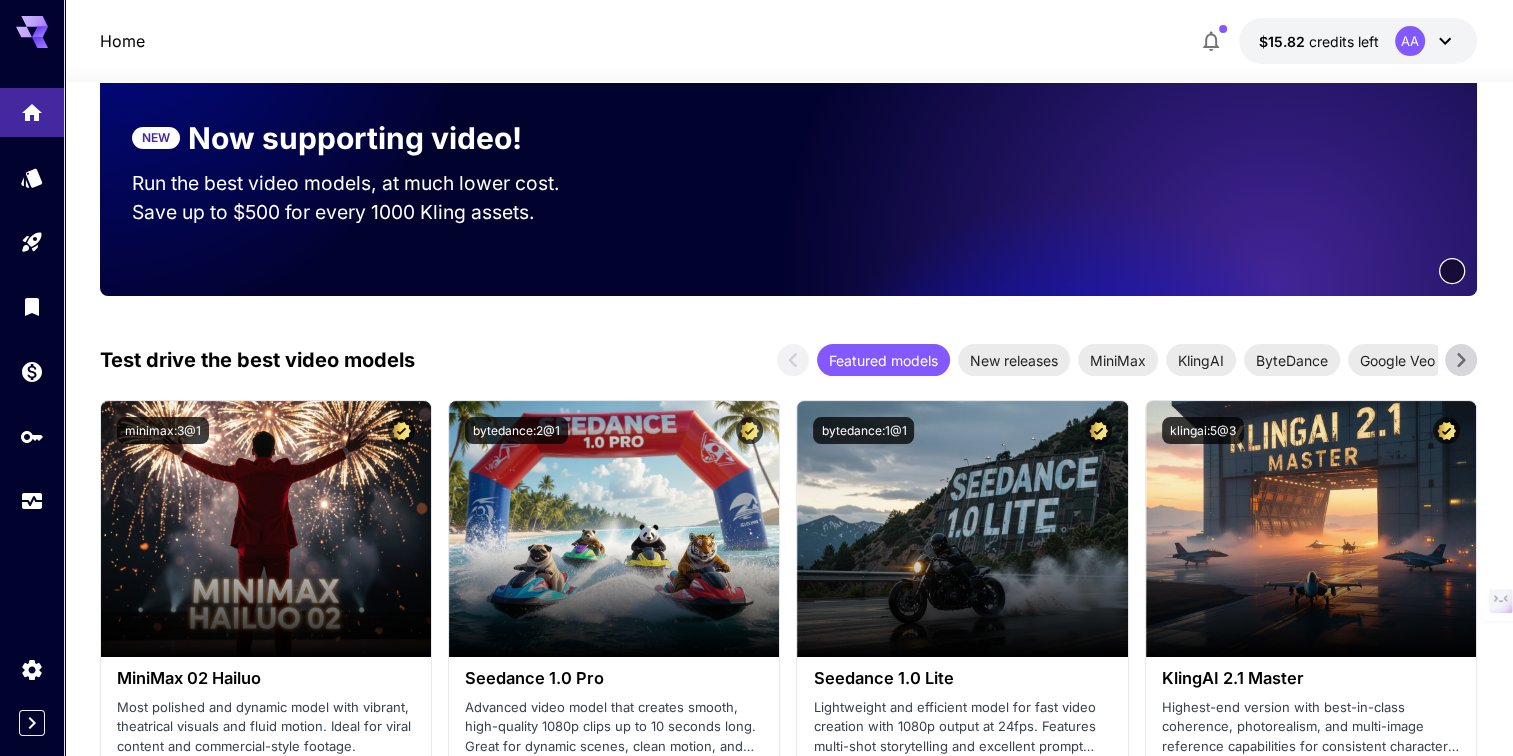 scroll, scrollTop: 1000, scrollLeft: 0, axis: vertical 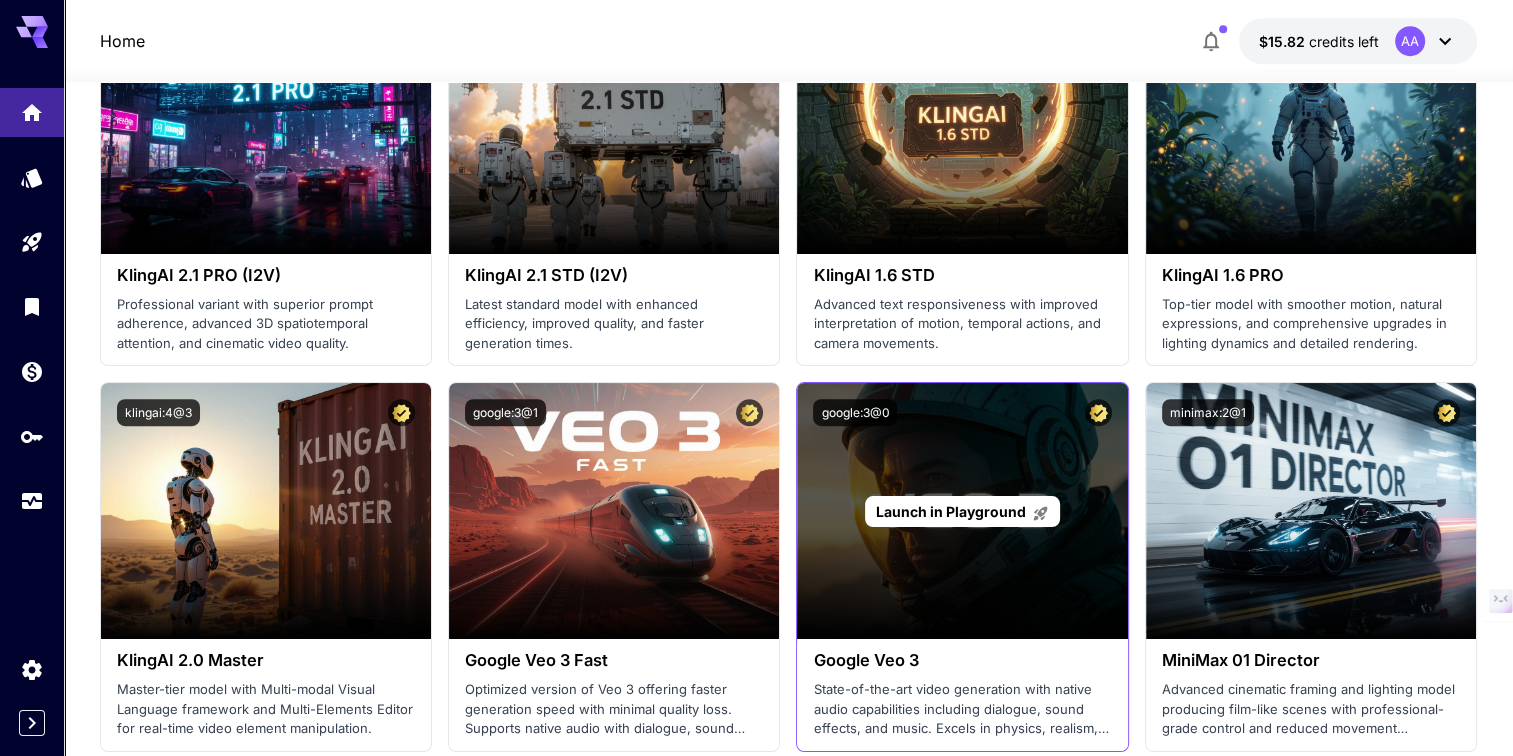 click on "Launch in Playground" at bounding box center [951, 511] 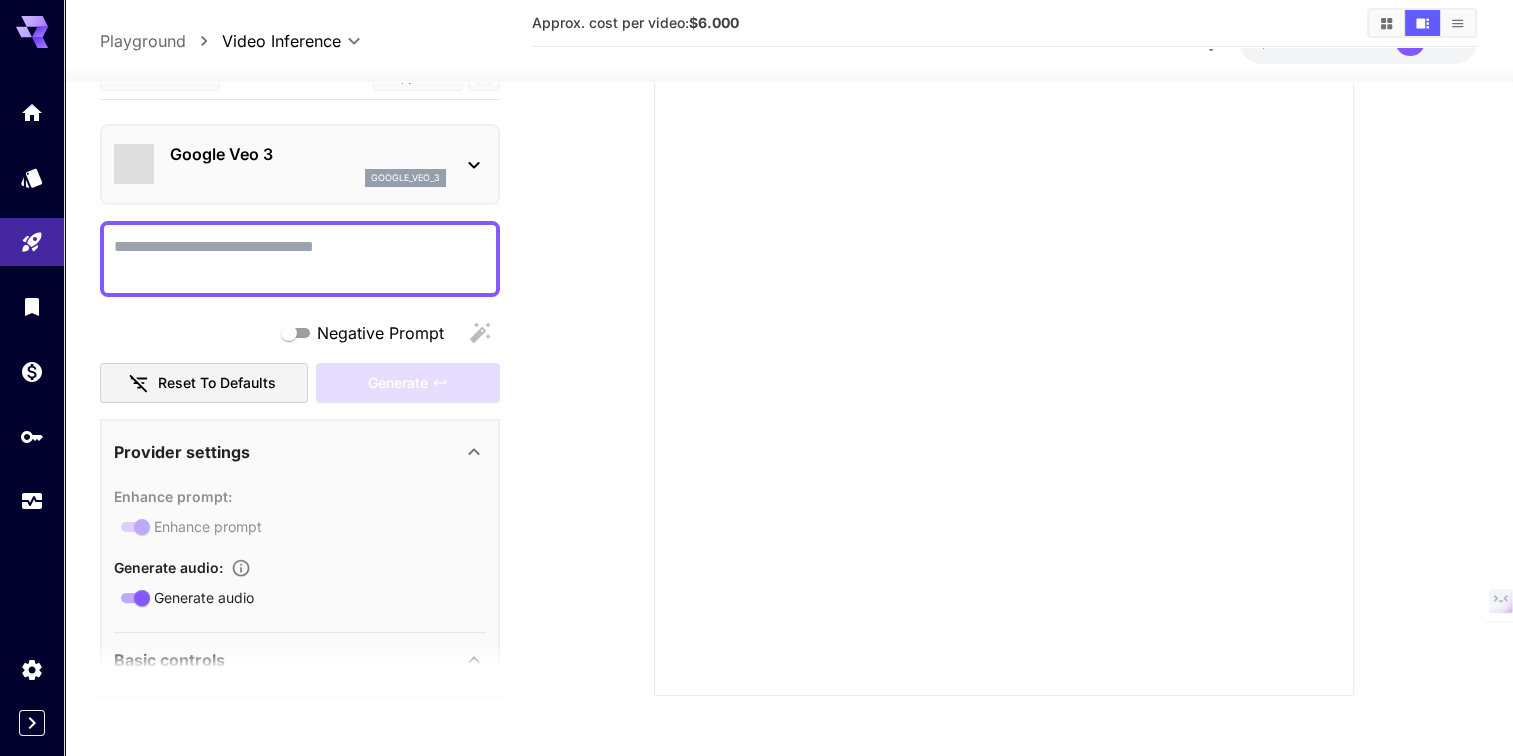 scroll, scrollTop: 212, scrollLeft: 0, axis: vertical 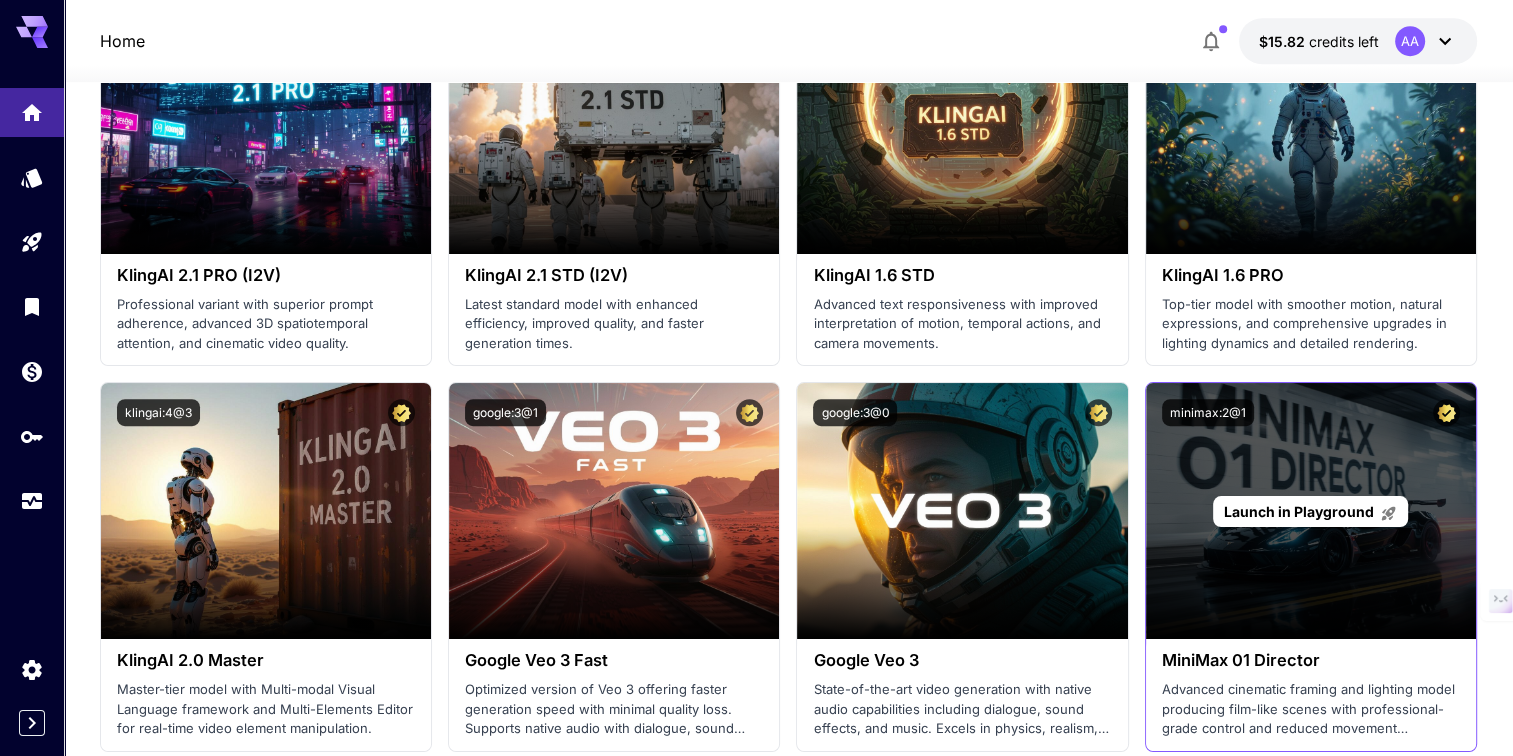 click on "Launch in Playground" at bounding box center [1299, 511] 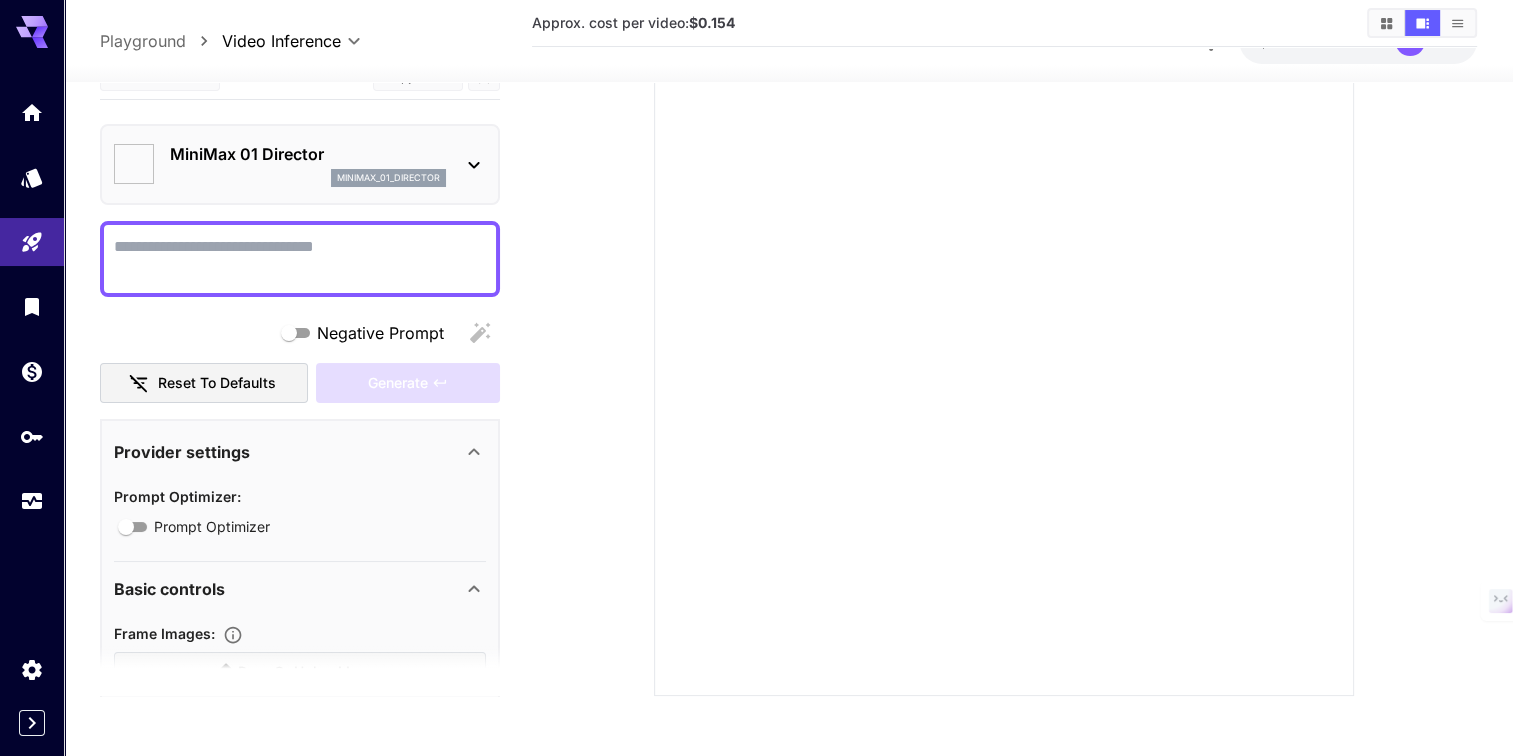 type on "*" 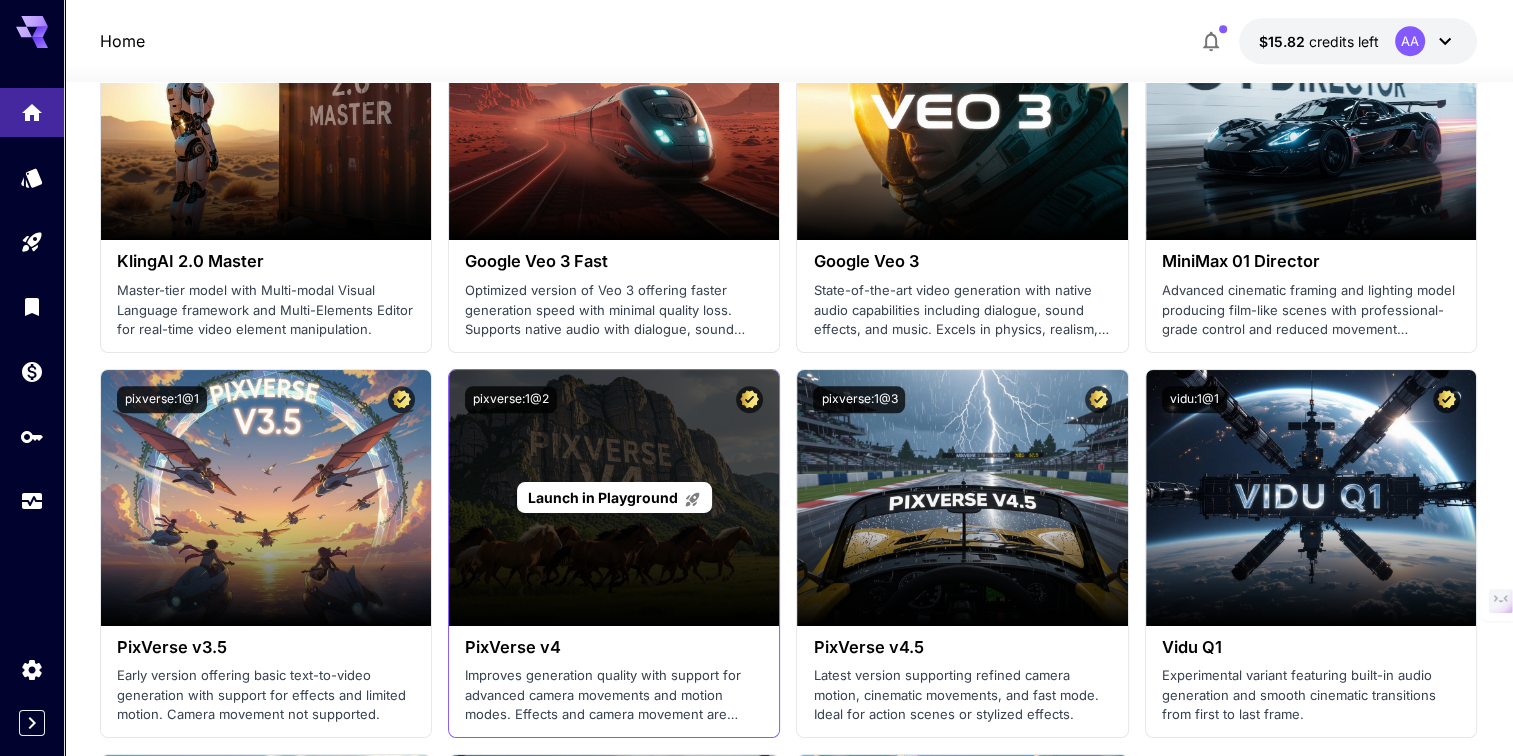 scroll, scrollTop: 1400, scrollLeft: 0, axis: vertical 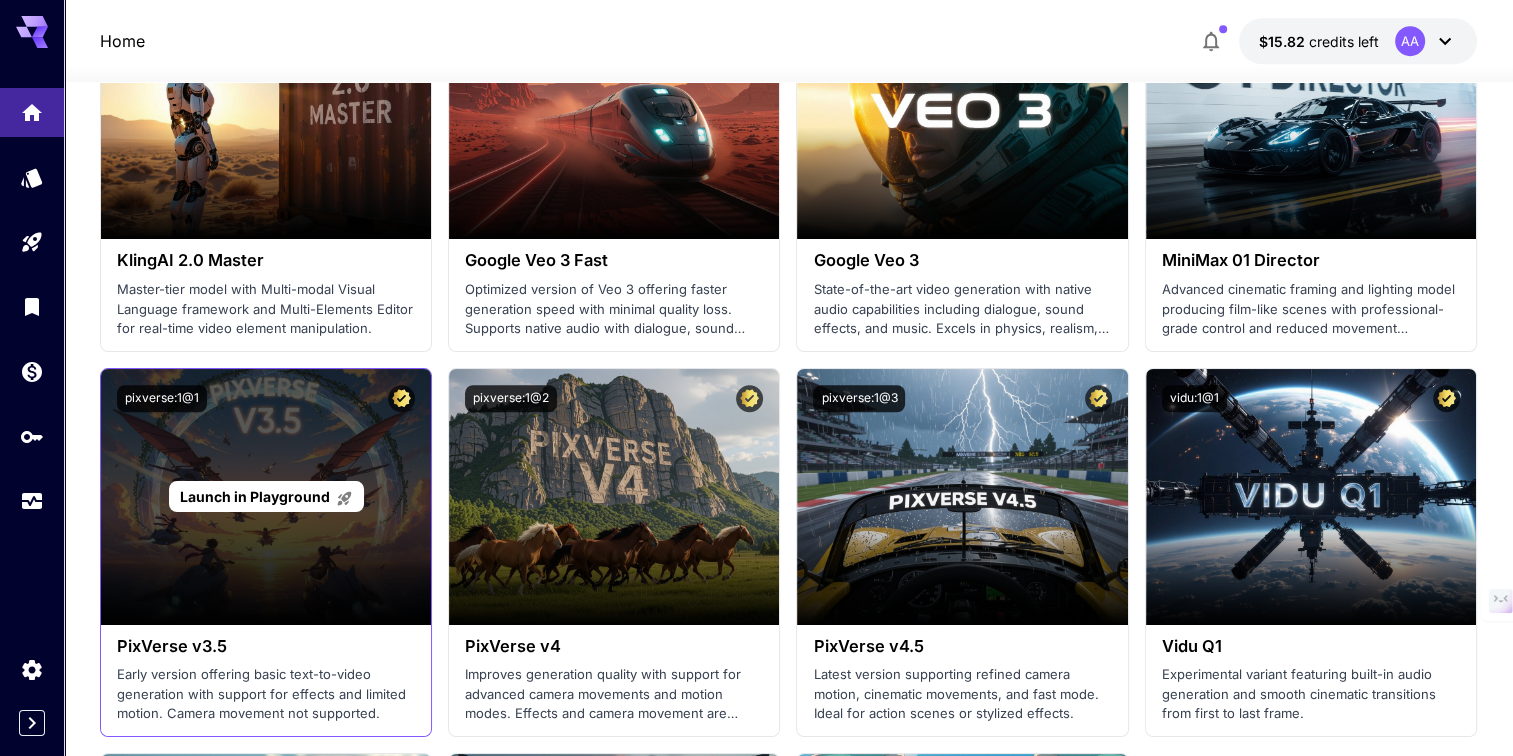 click on "Launch in Playground" at bounding box center (255, 496) 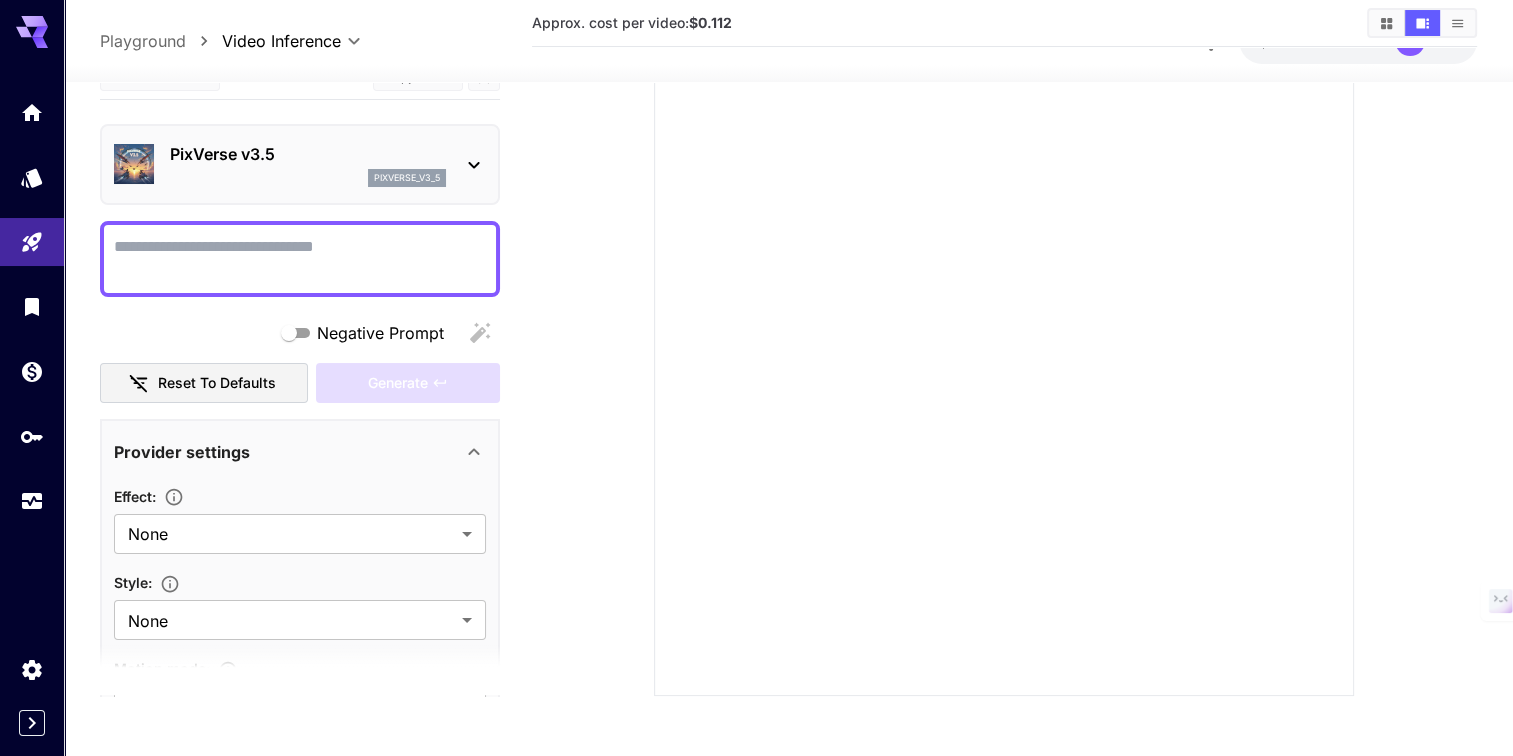 scroll, scrollTop: 212, scrollLeft: 0, axis: vertical 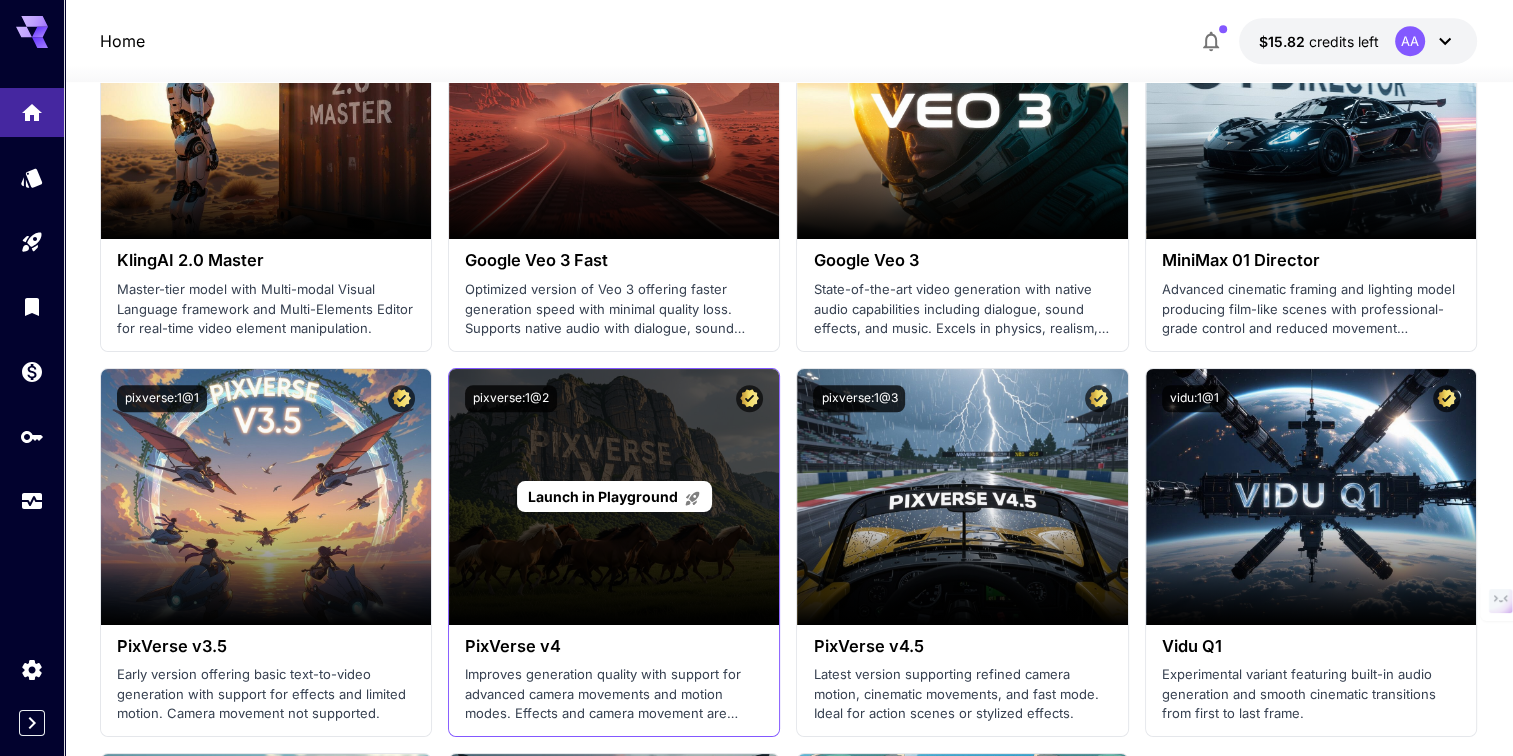 click on "Launch in Playground" at bounding box center [603, 496] 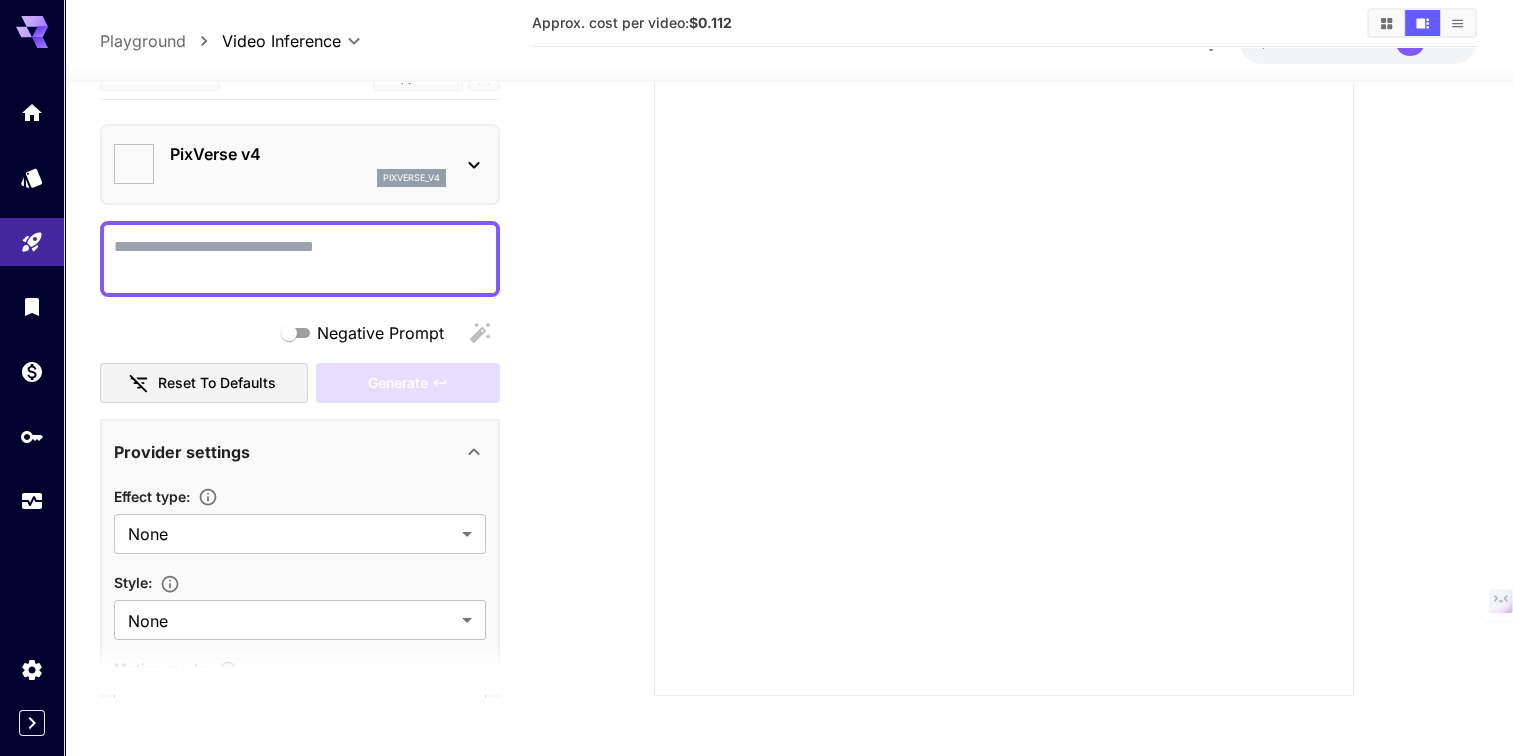 scroll, scrollTop: 212, scrollLeft: 0, axis: vertical 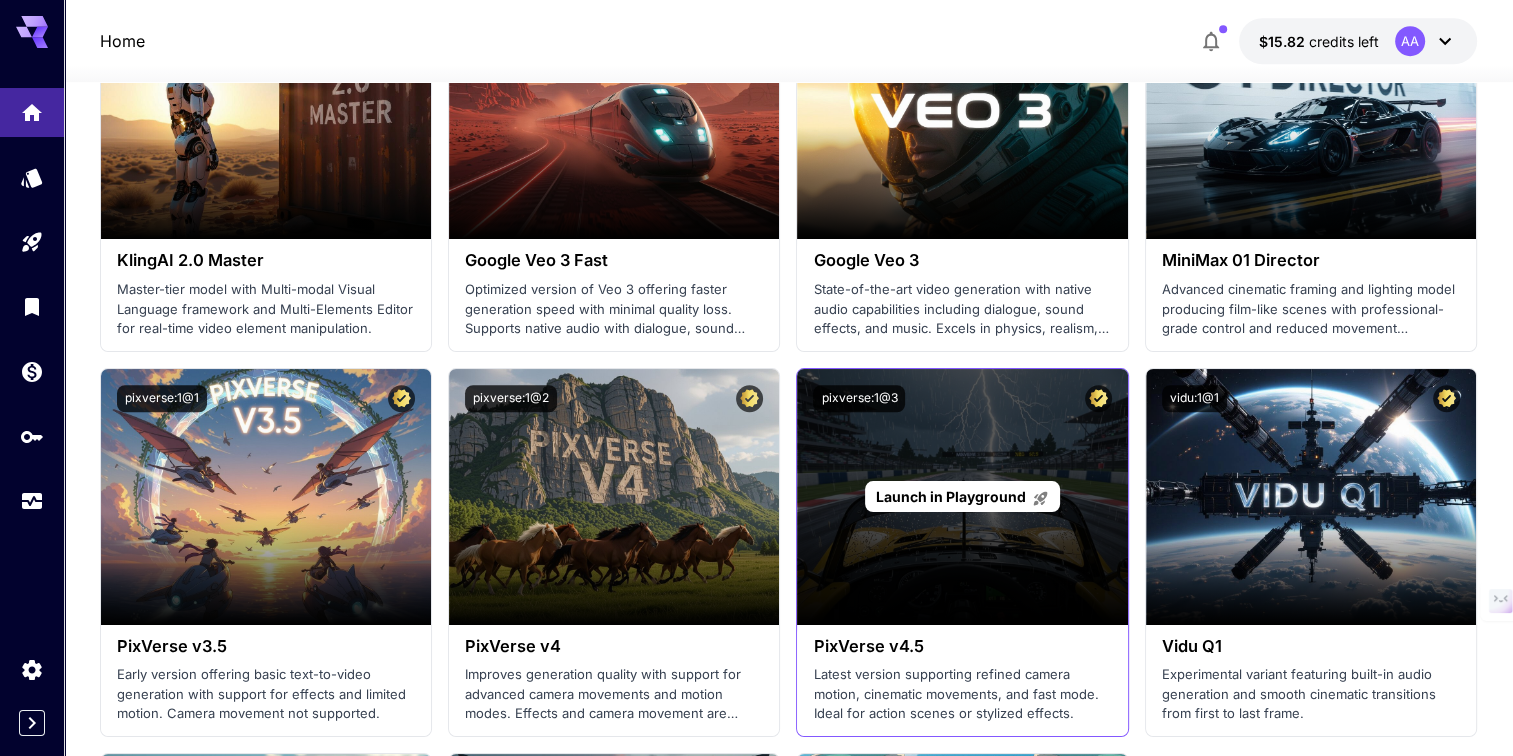 click on "Launch in Playground" at bounding box center [951, 496] 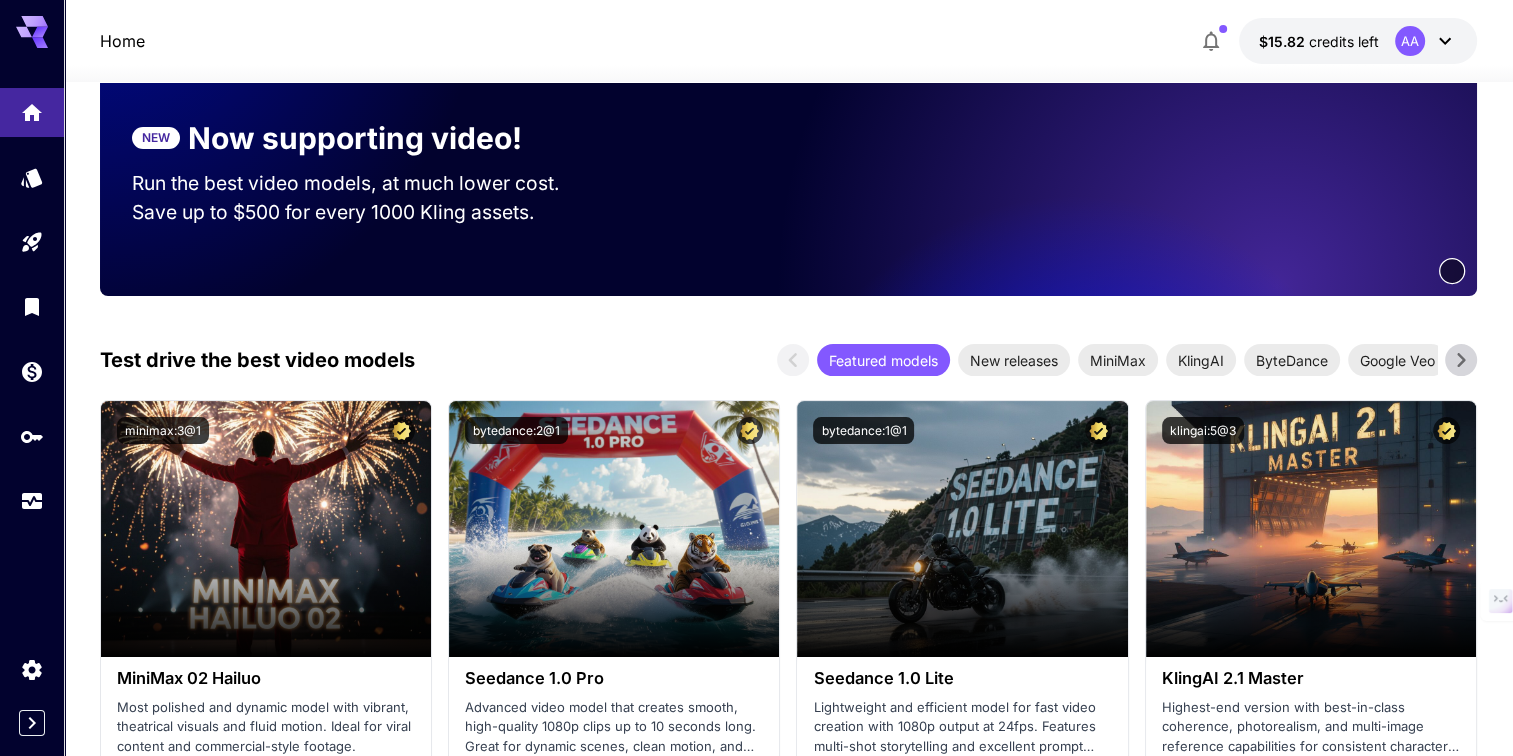 scroll, scrollTop: 1400, scrollLeft: 0, axis: vertical 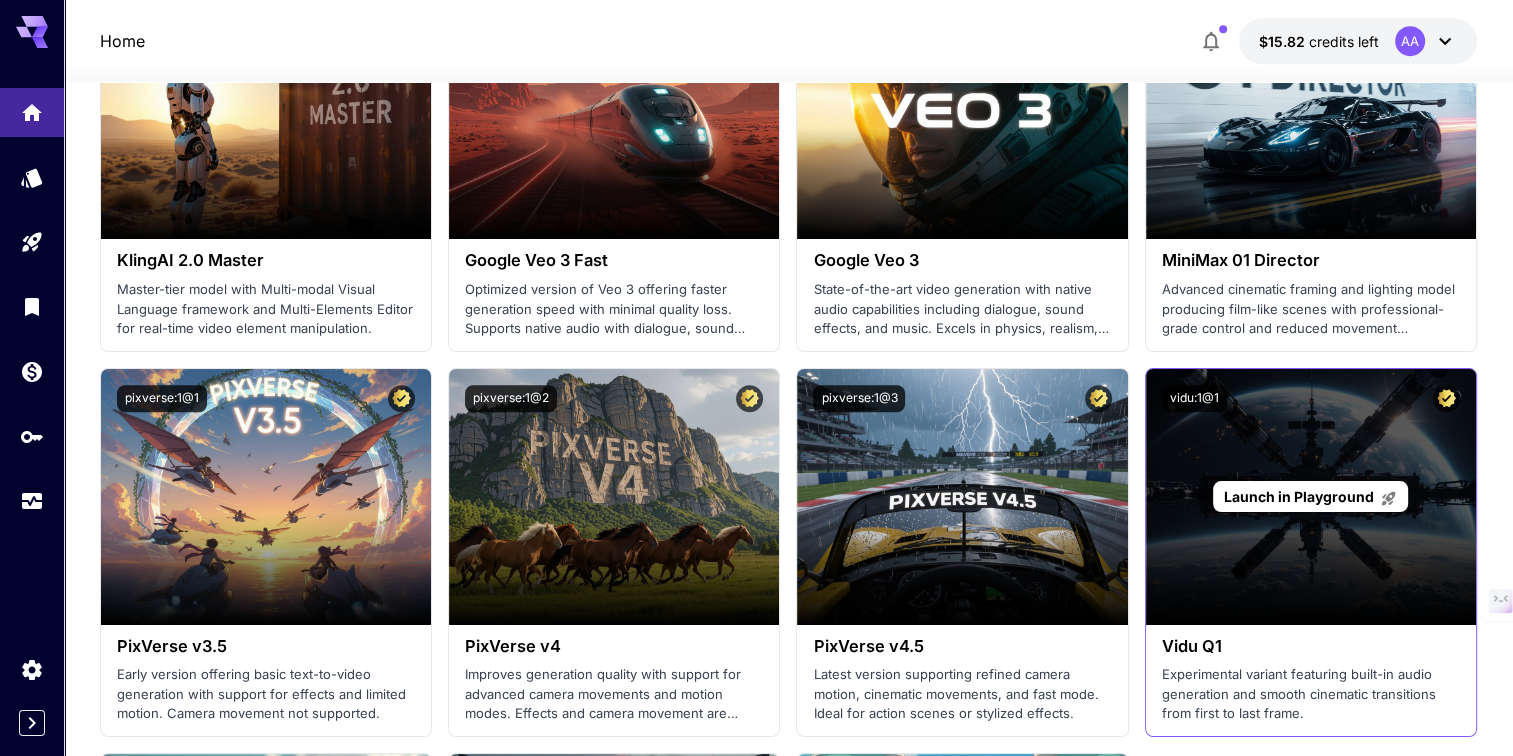 click on "Launch in Playground" at bounding box center [1299, 496] 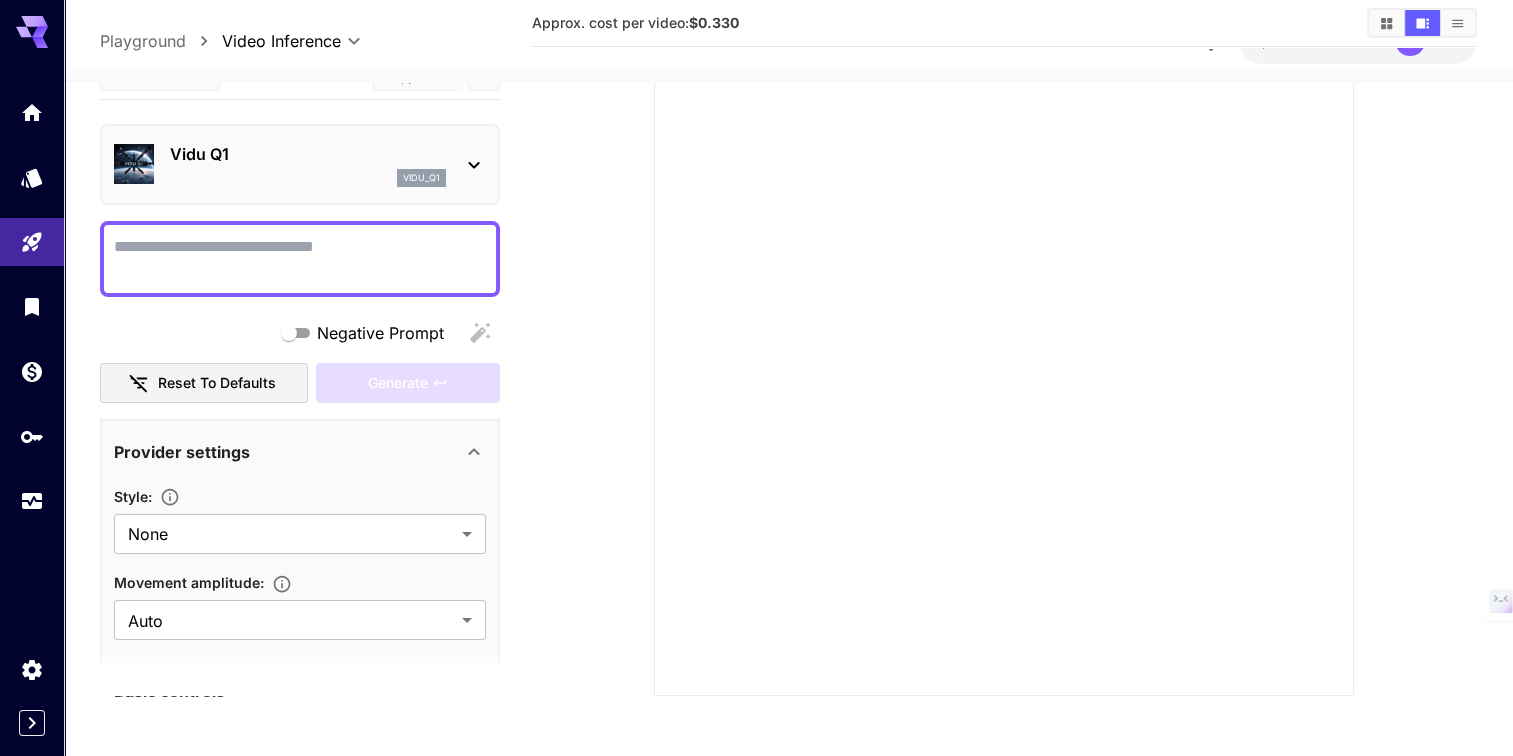 scroll, scrollTop: 212, scrollLeft: 0, axis: vertical 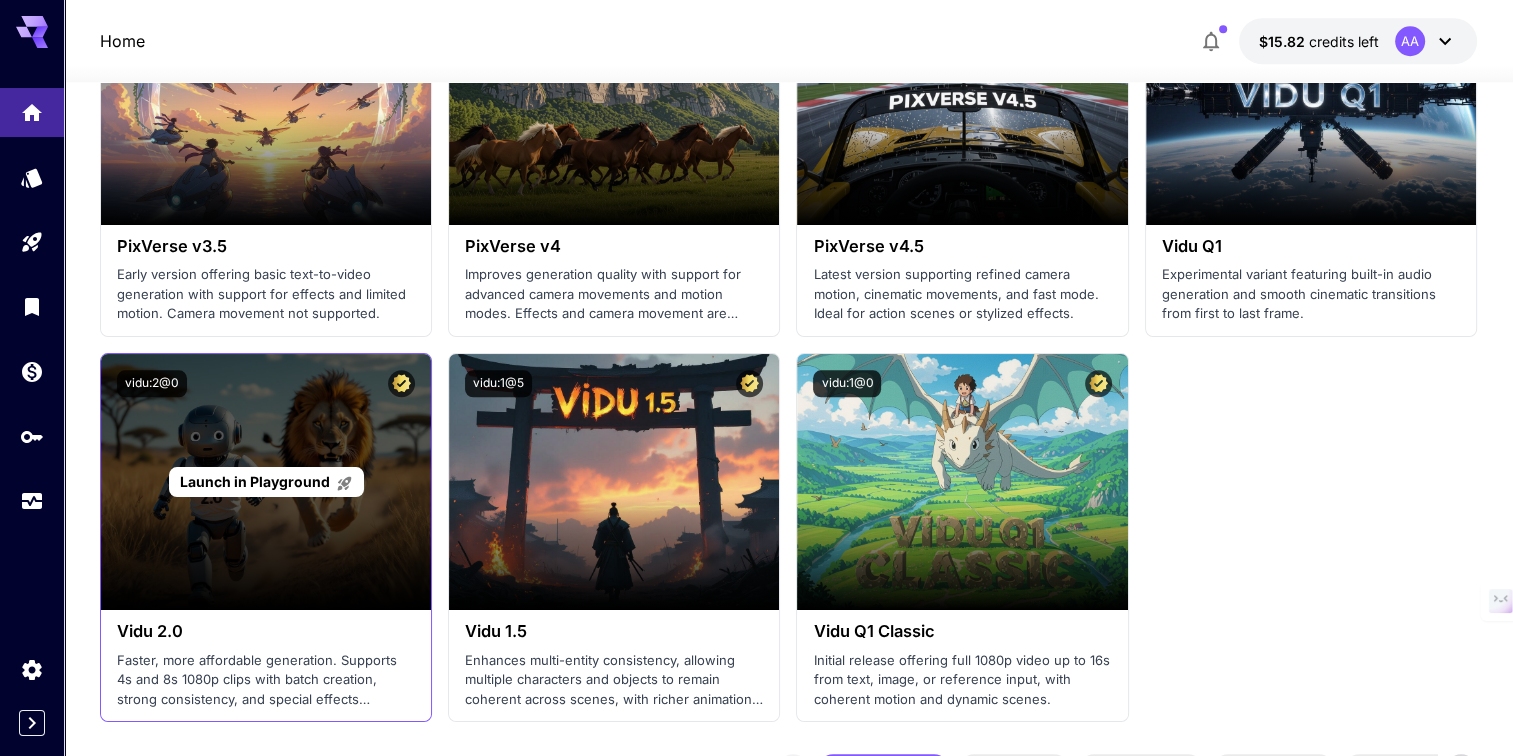 click on "Launch in Playground" at bounding box center [255, 481] 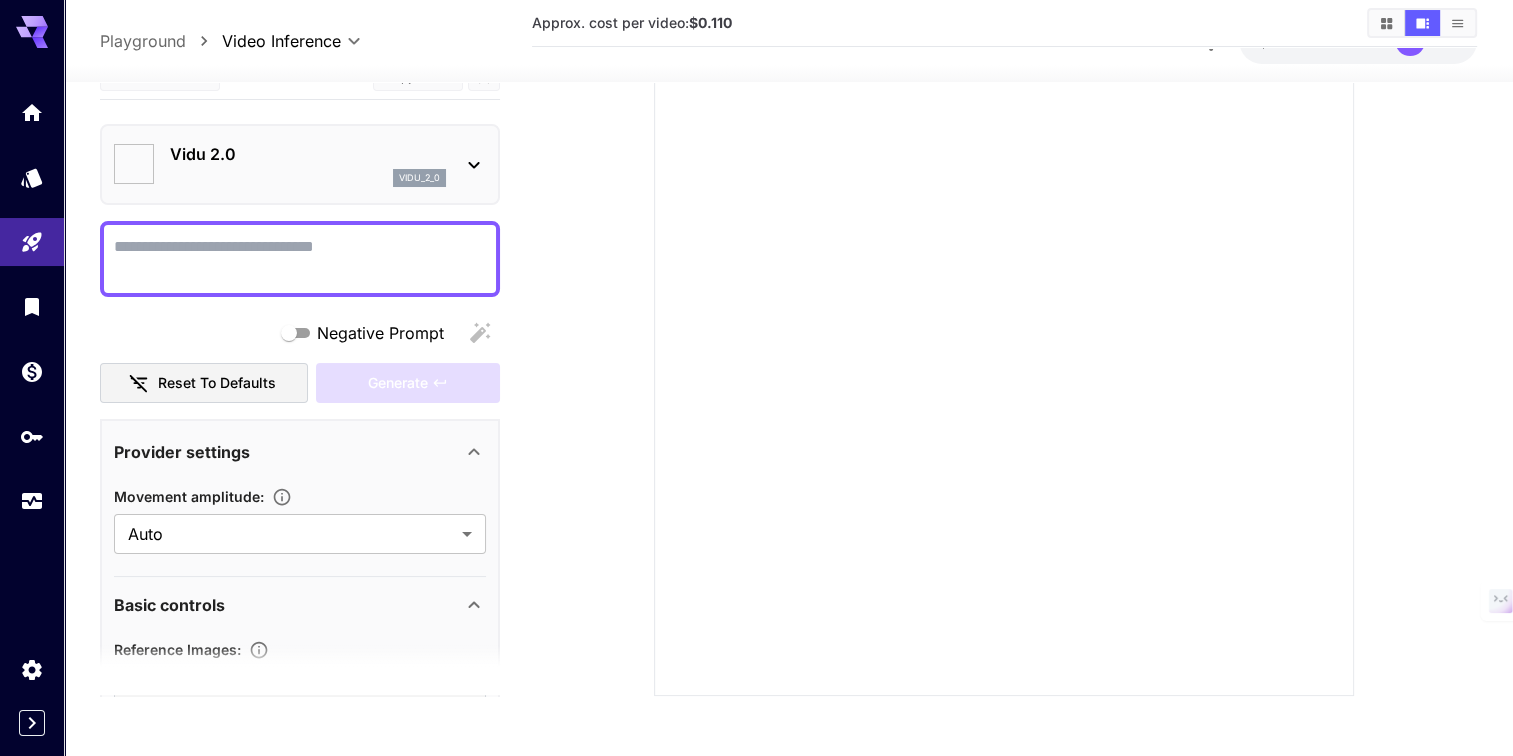 type on "**********" 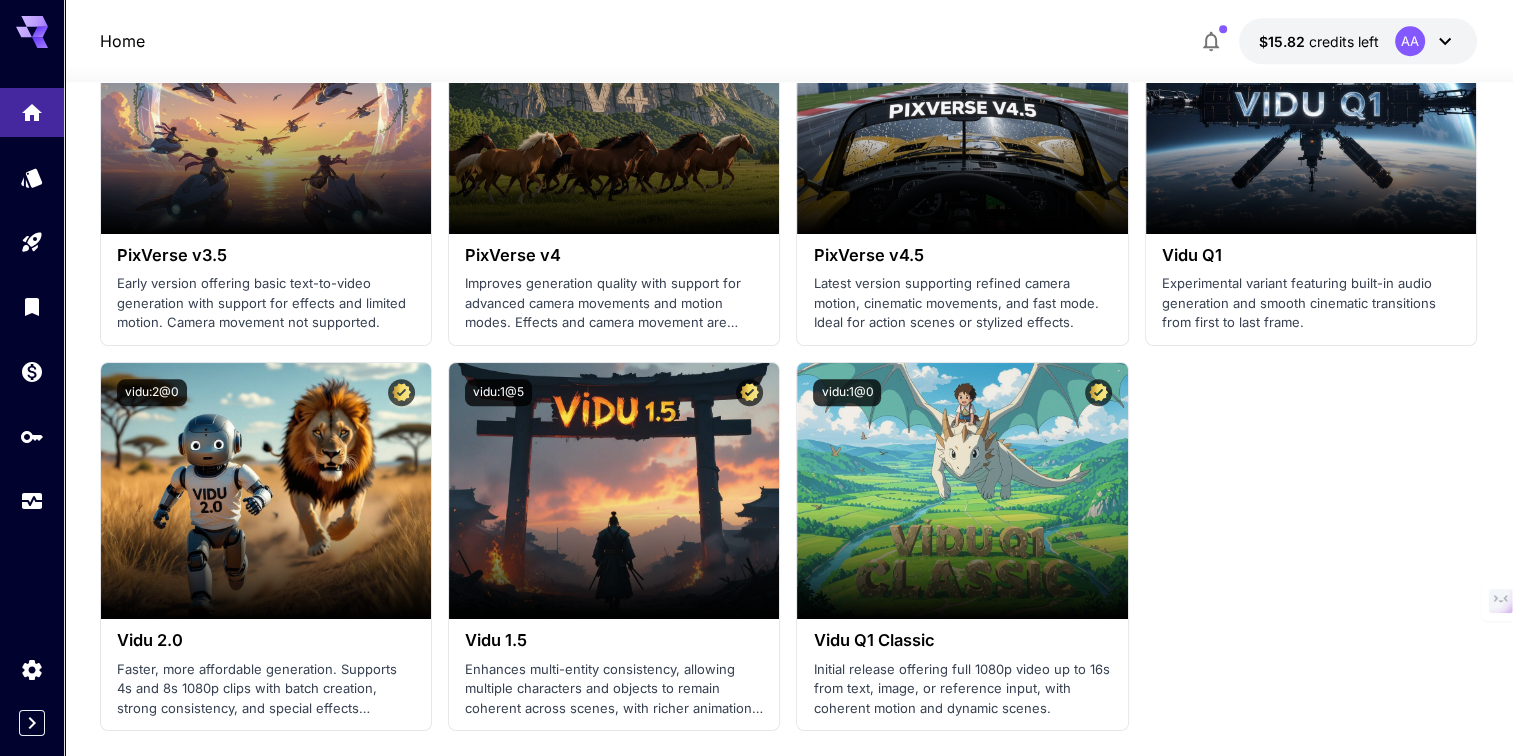 scroll, scrollTop: 1900, scrollLeft: 0, axis: vertical 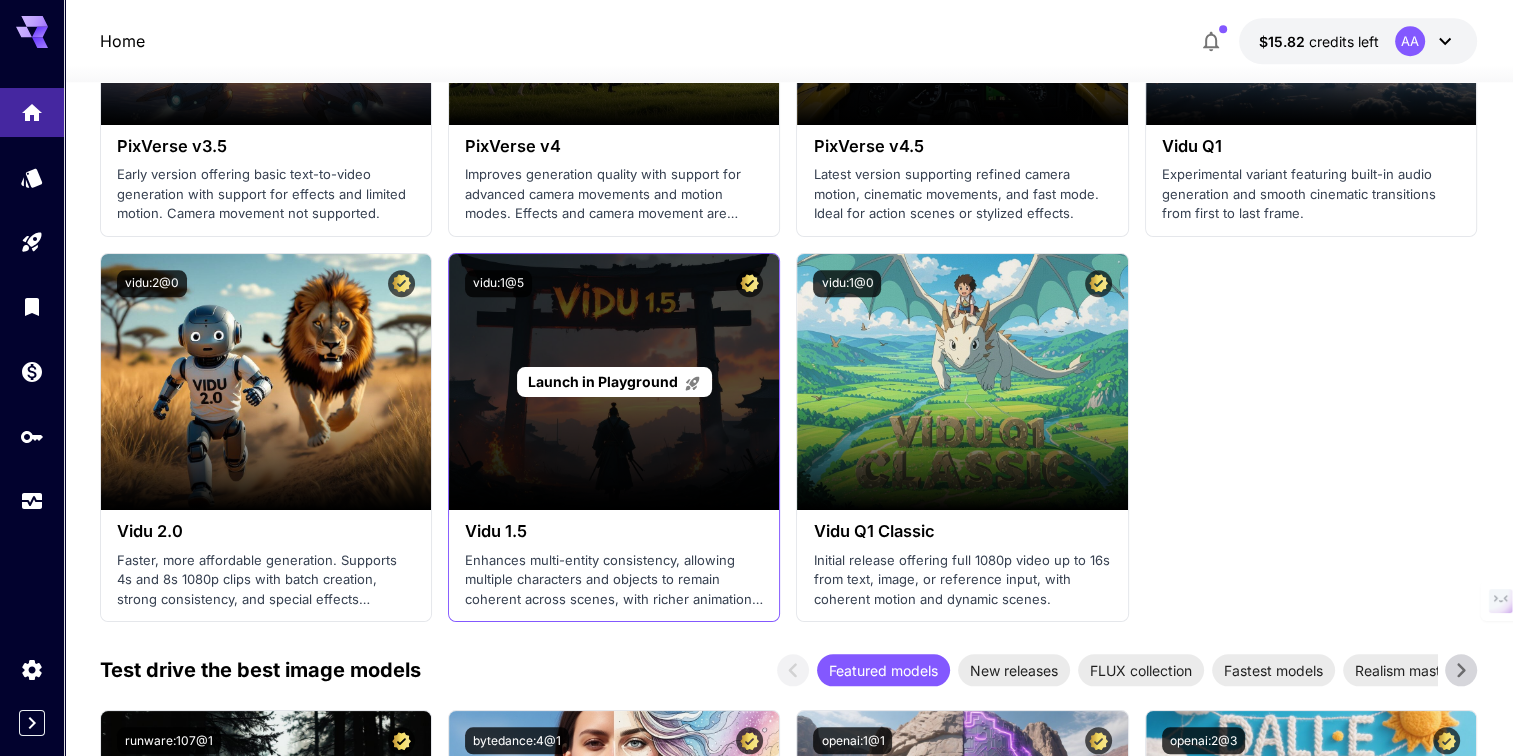 click on "Launch in Playground" at bounding box center [603, 381] 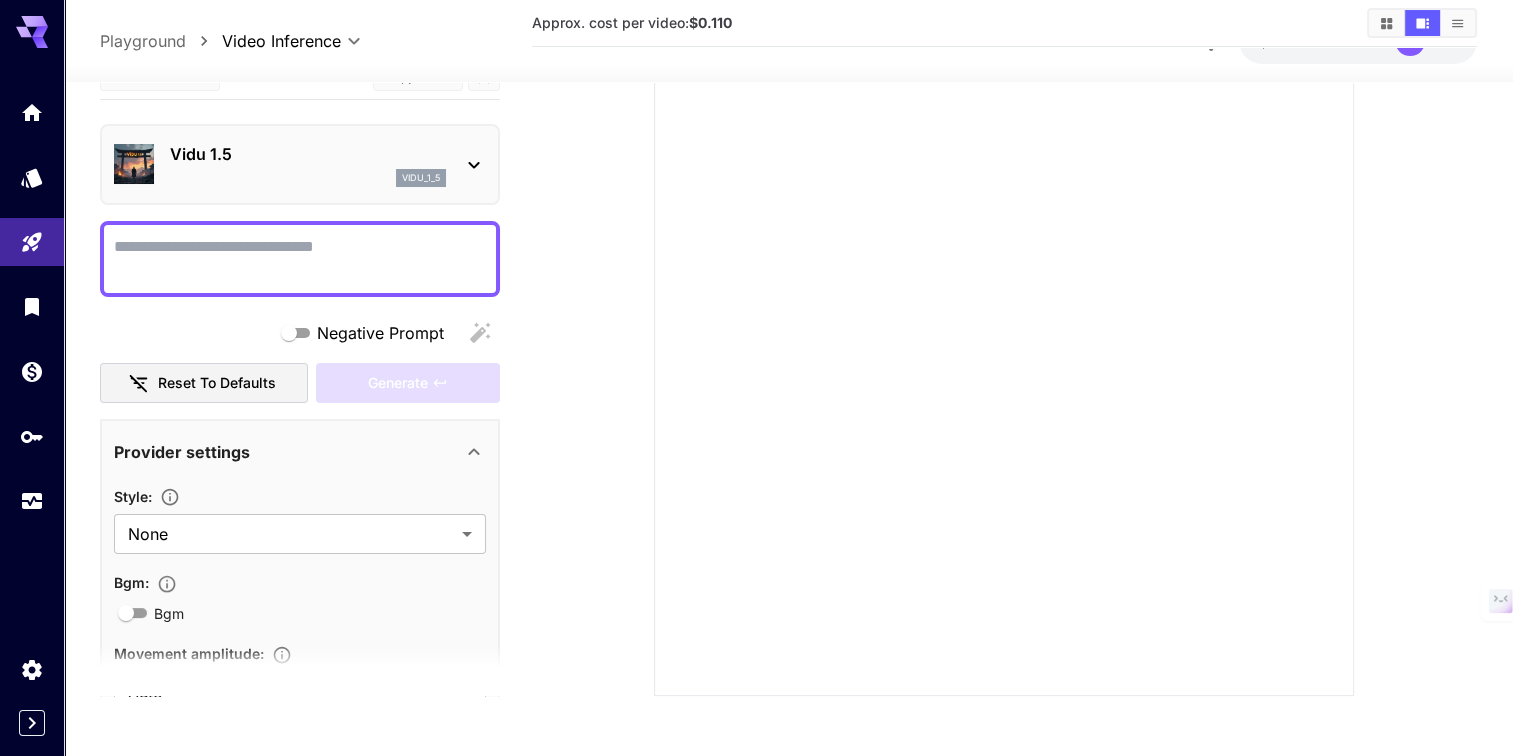scroll, scrollTop: 212, scrollLeft: 0, axis: vertical 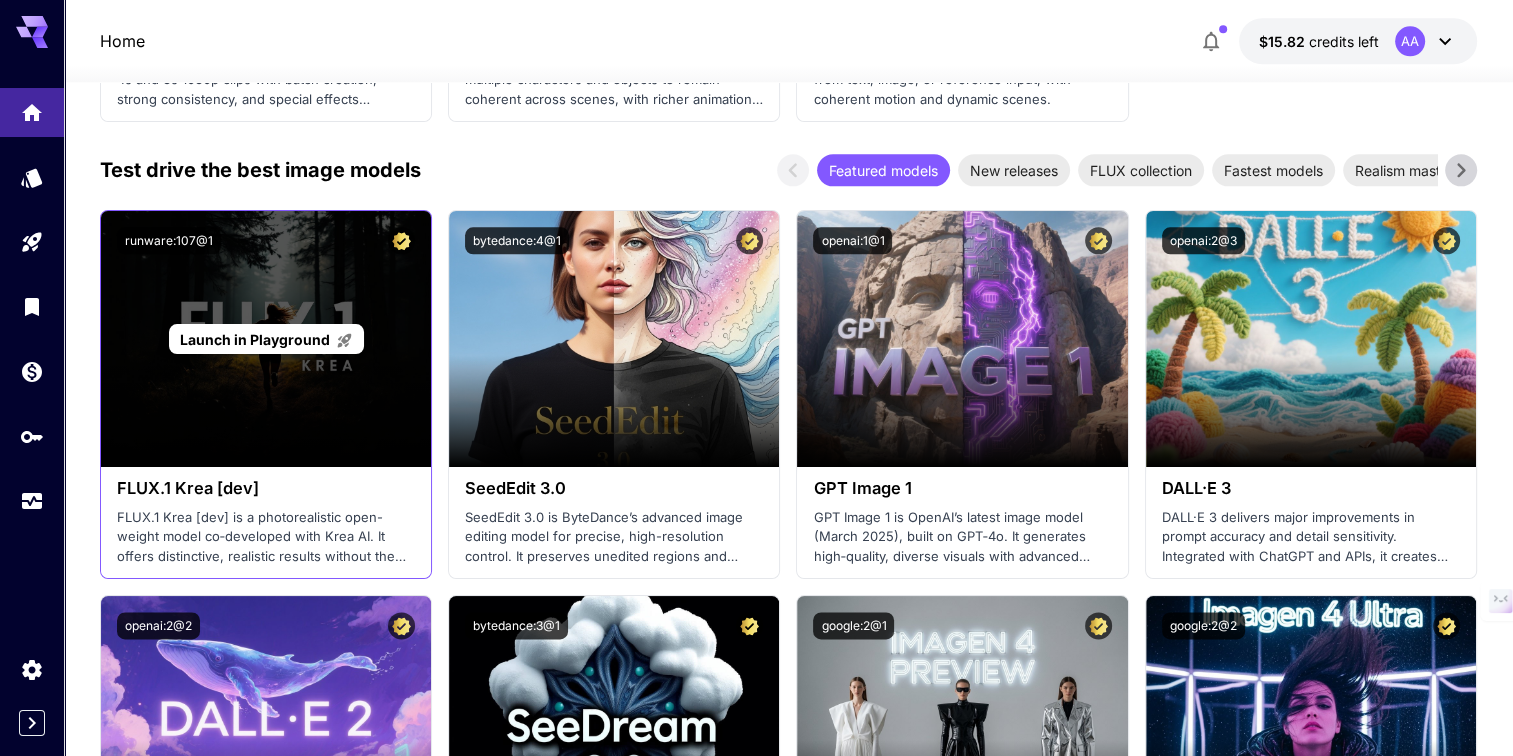 click on "Launch in Playground" at bounding box center [255, 339] 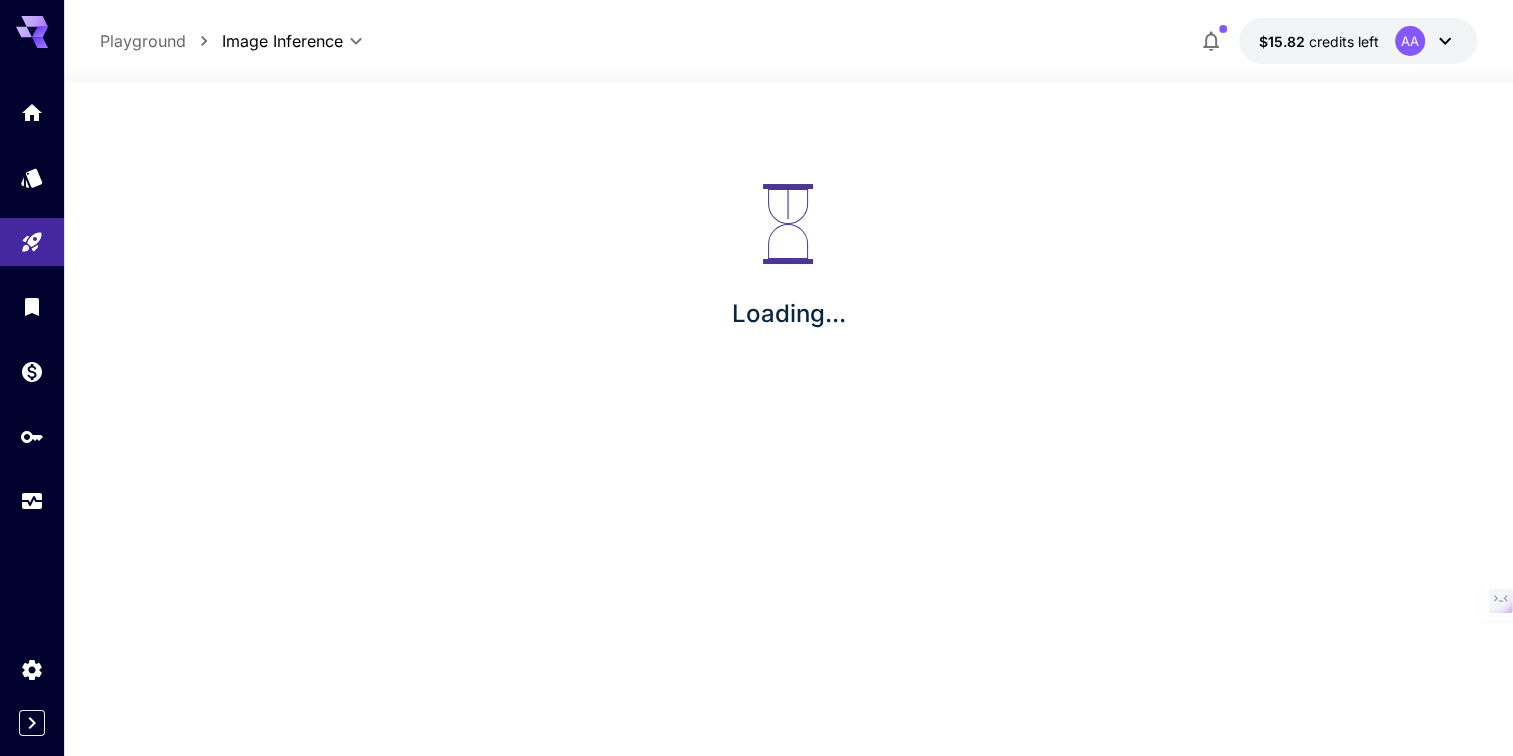 scroll, scrollTop: 0, scrollLeft: 0, axis: both 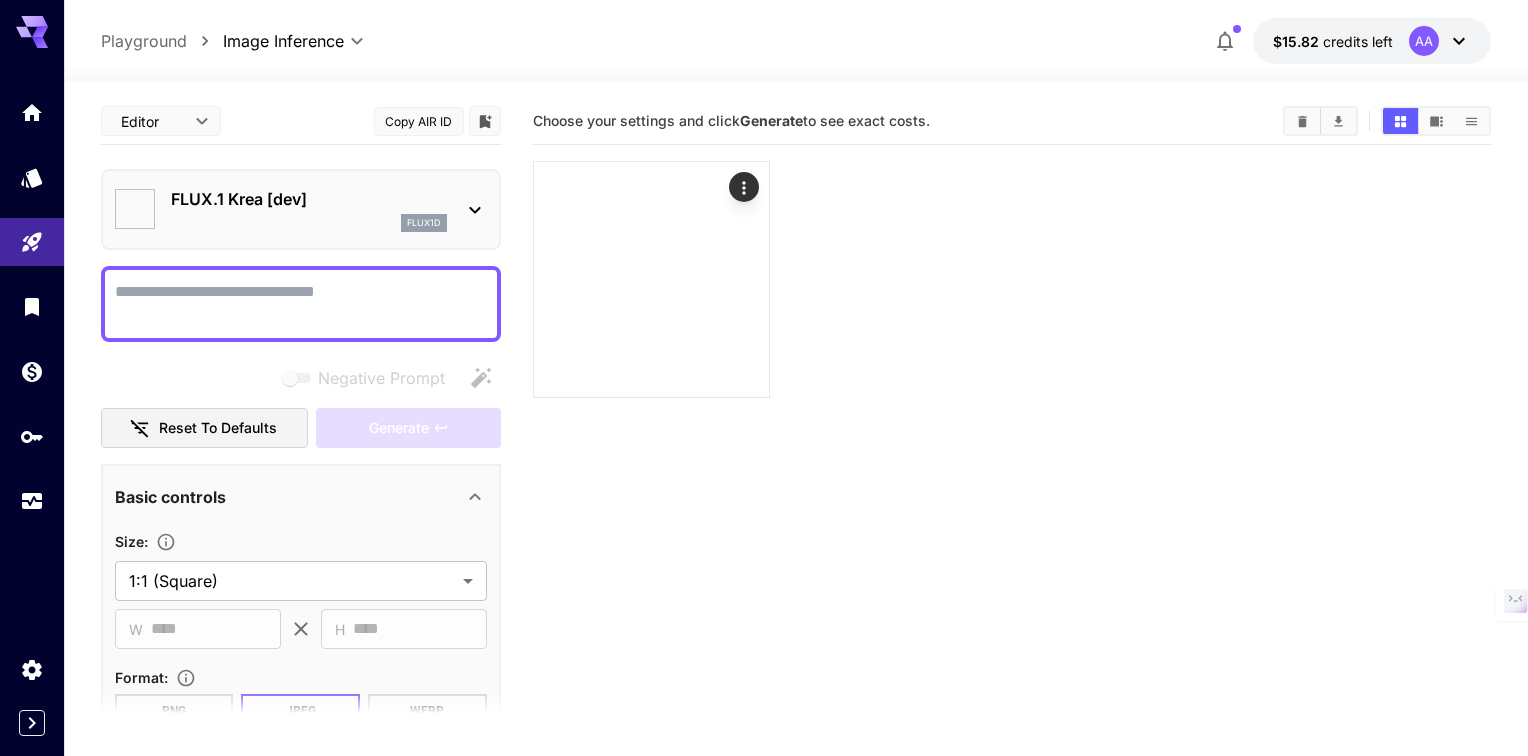 type on "*******" 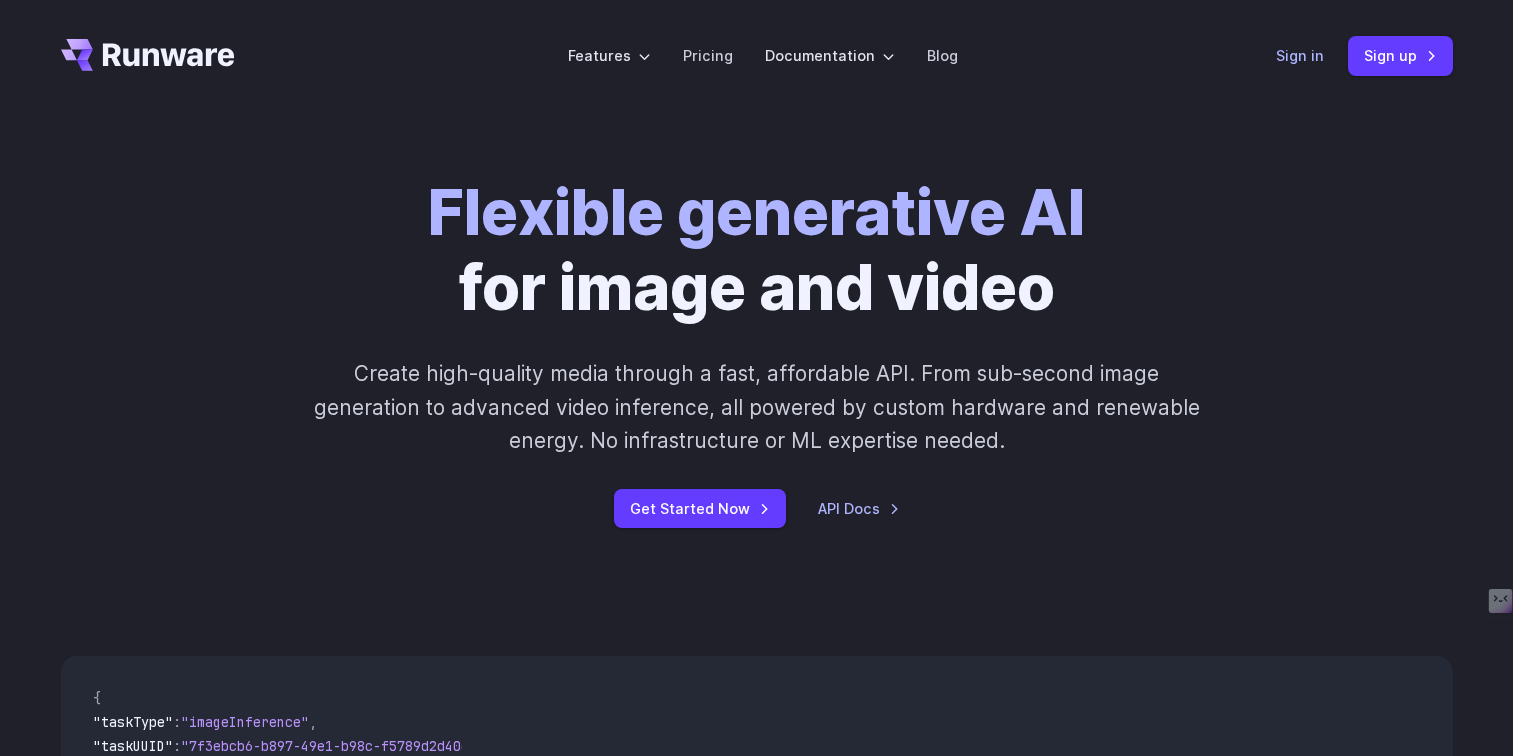 scroll, scrollTop: 0, scrollLeft: 0, axis: both 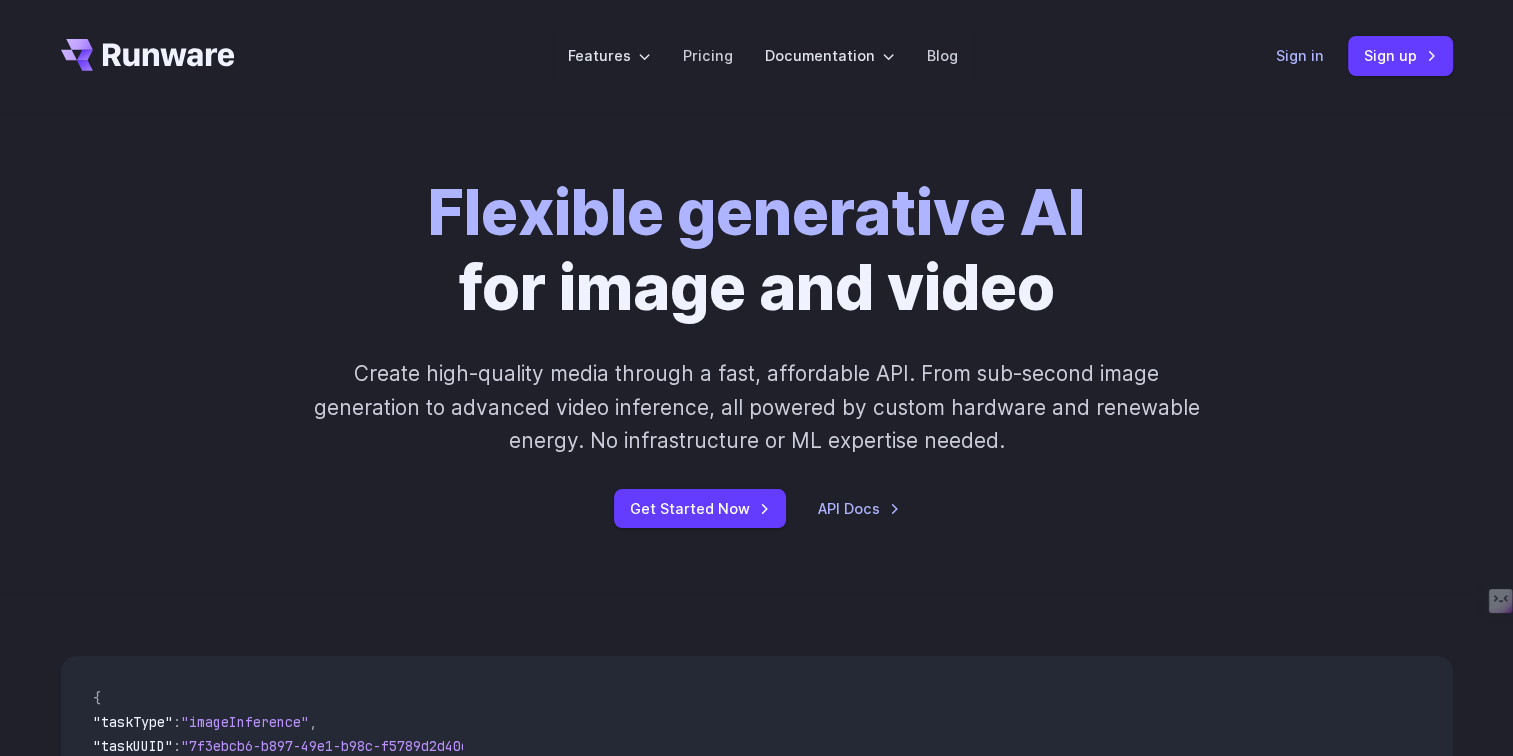 click on "Sign in" at bounding box center (1300, 55) 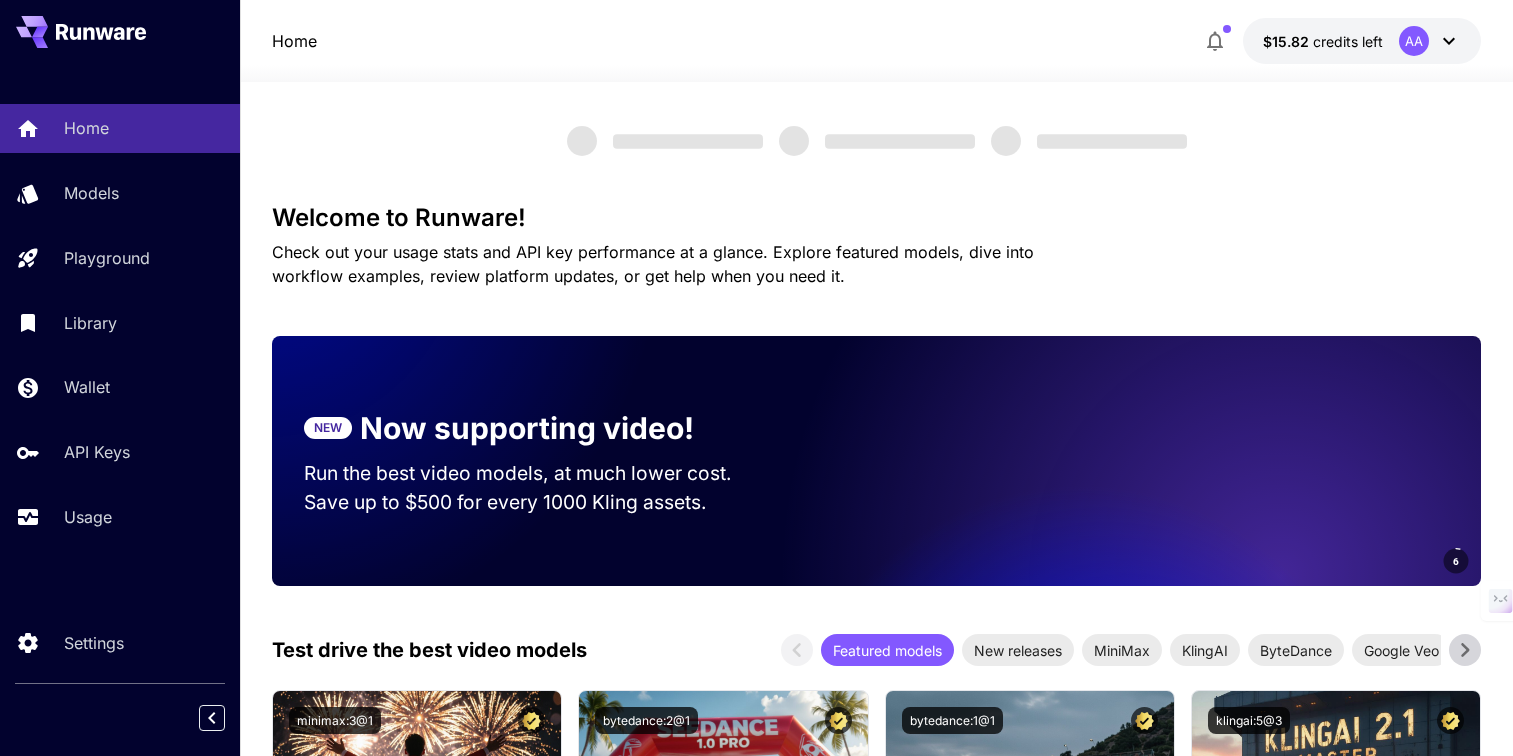 scroll, scrollTop: 0, scrollLeft: 0, axis: both 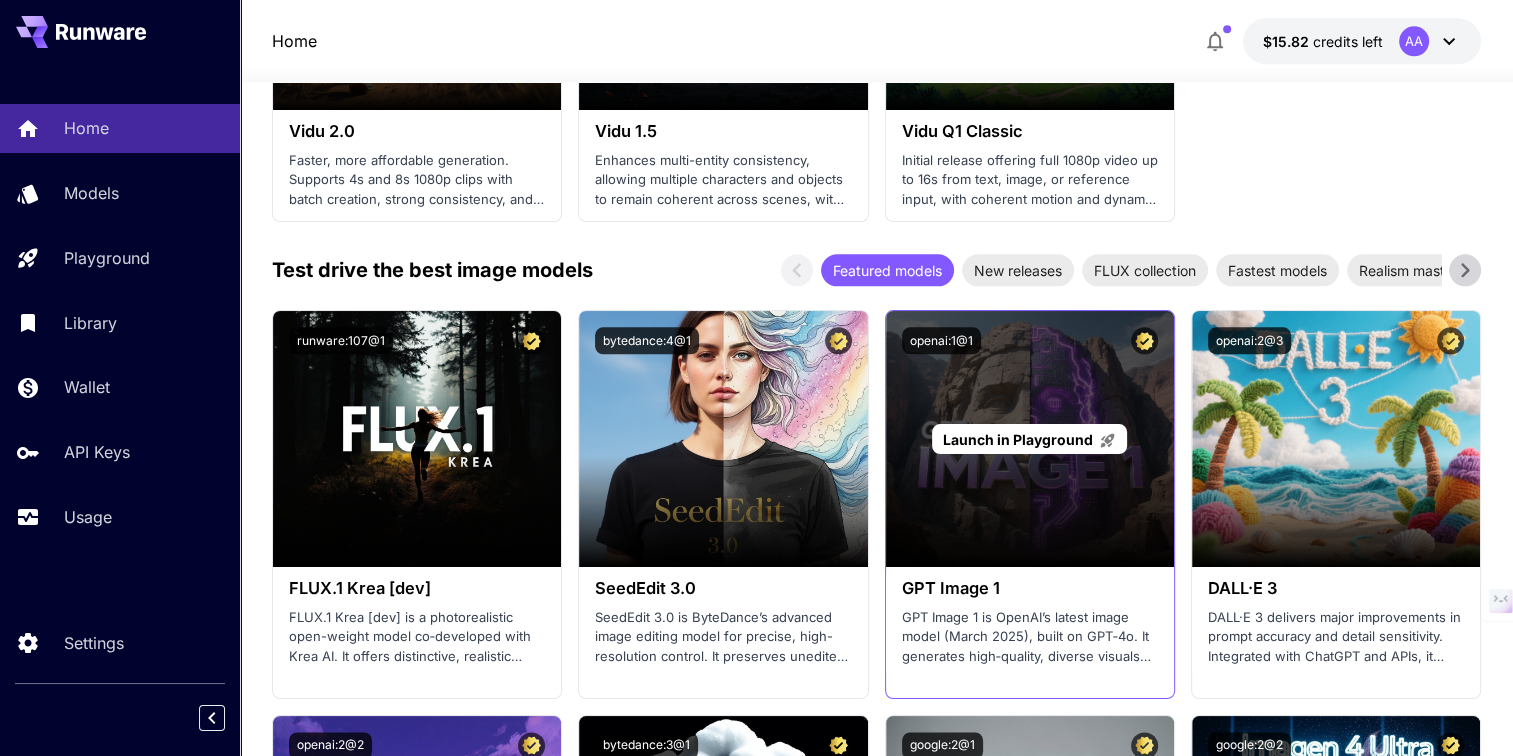 click on "Launch in Playground" at bounding box center [1018, 439] 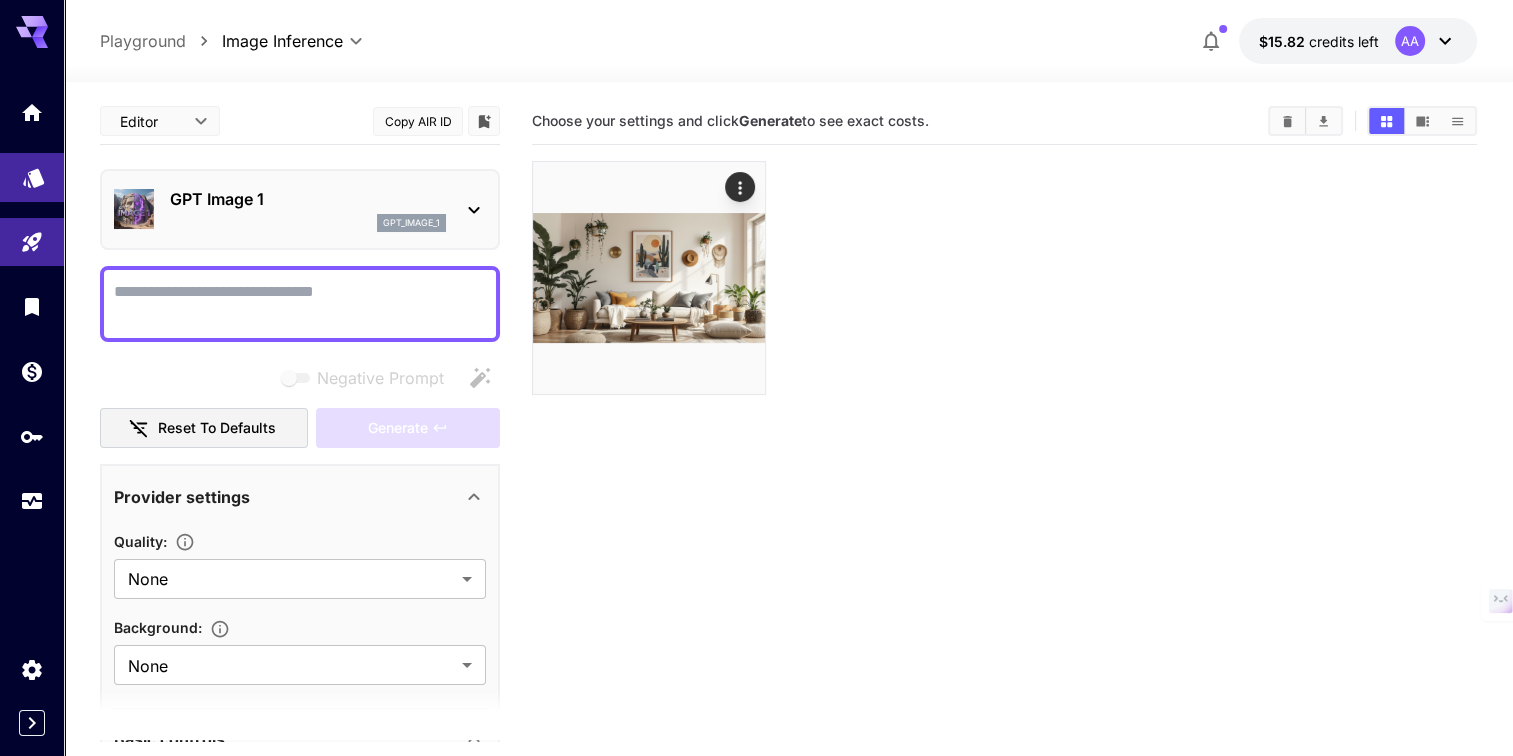 click 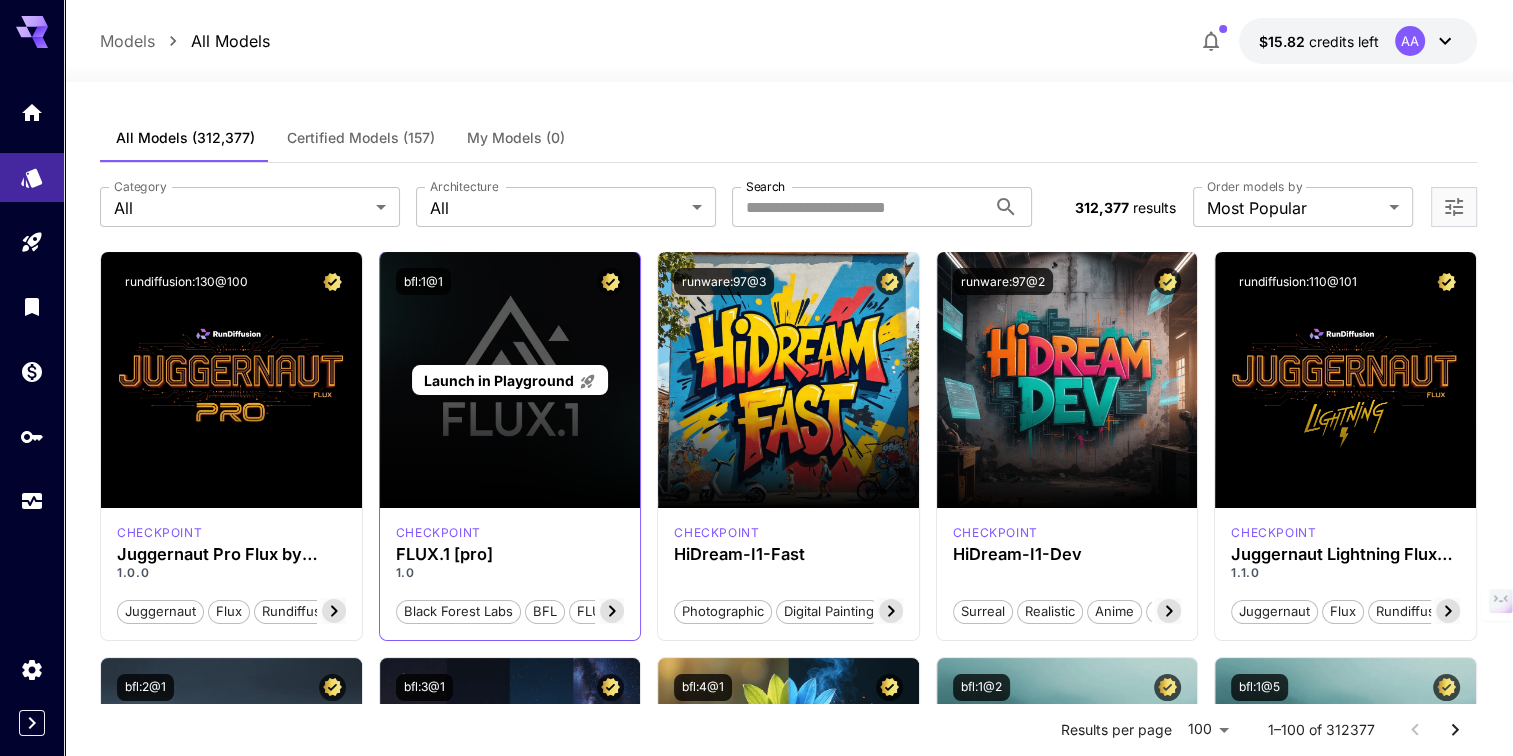 click on "Launch in Playground" at bounding box center (498, 380) 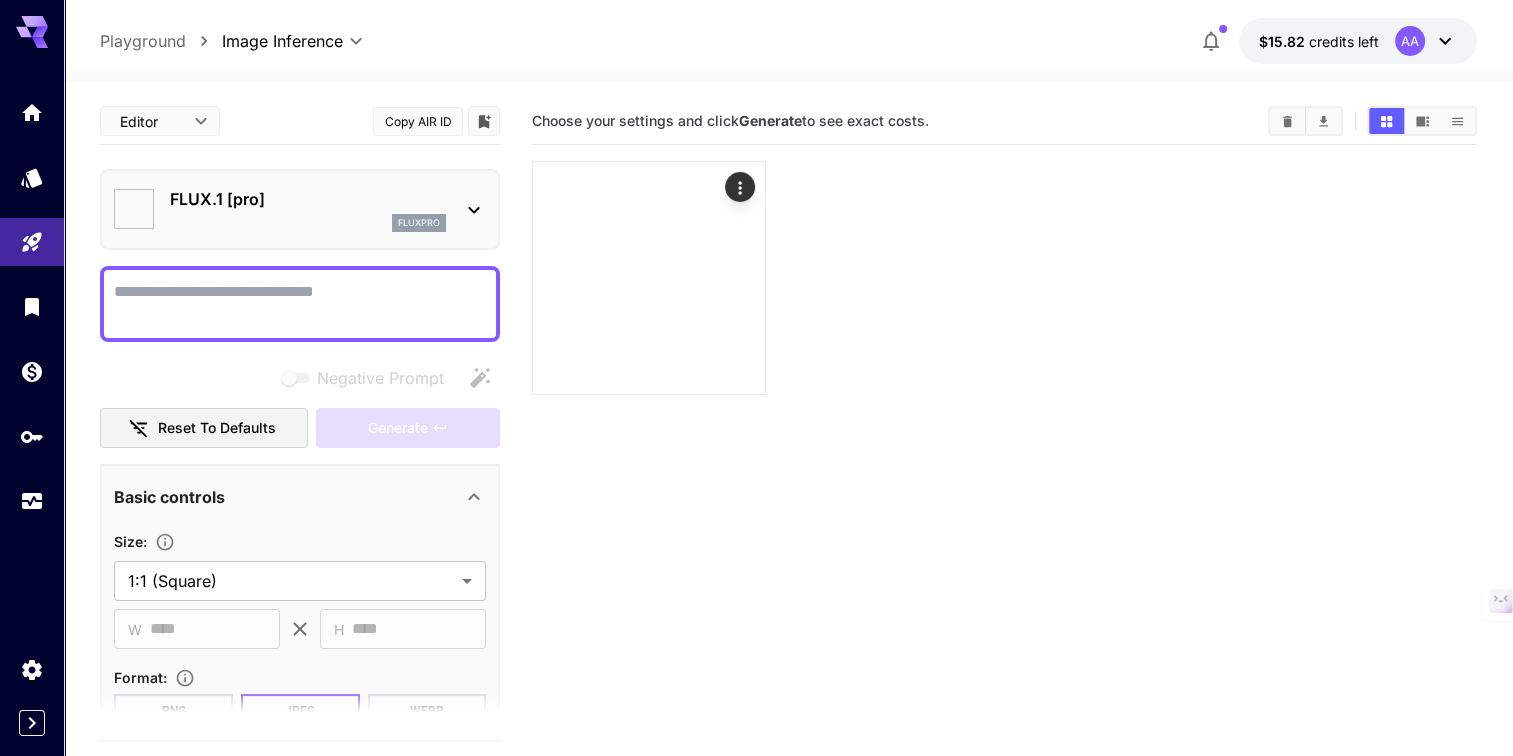 type on "**" 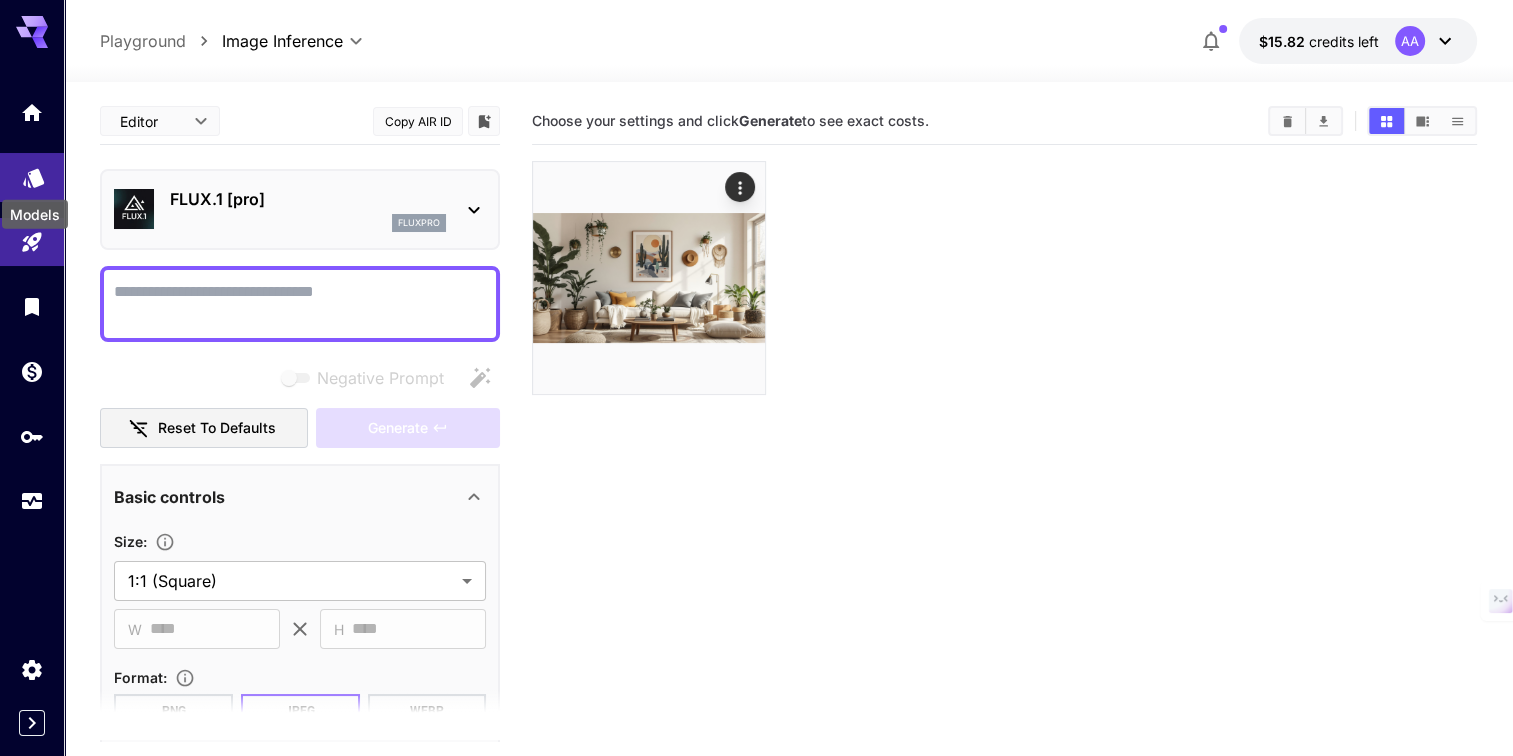 click 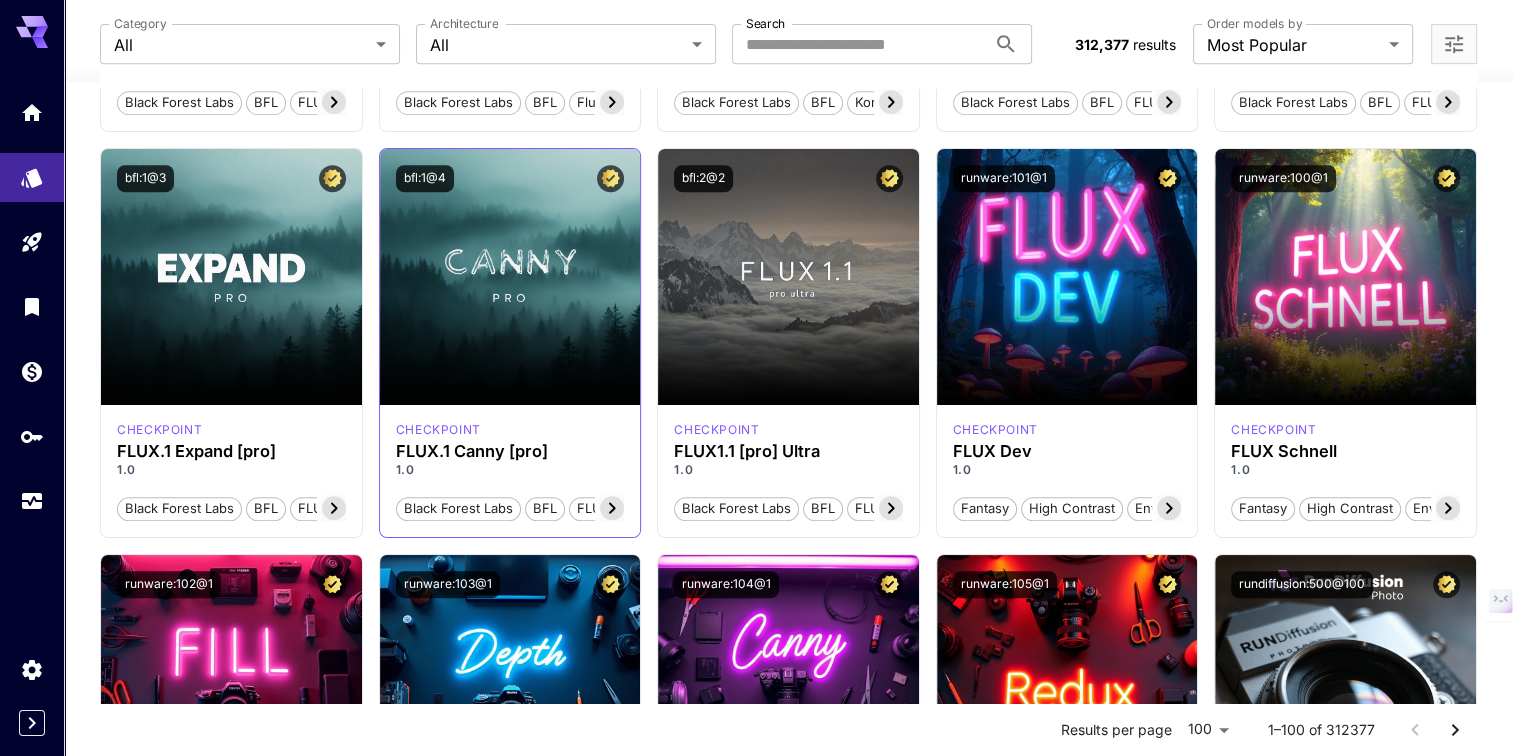 scroll, scrollTop: 800, scrollLeft: 0, axis: vertical 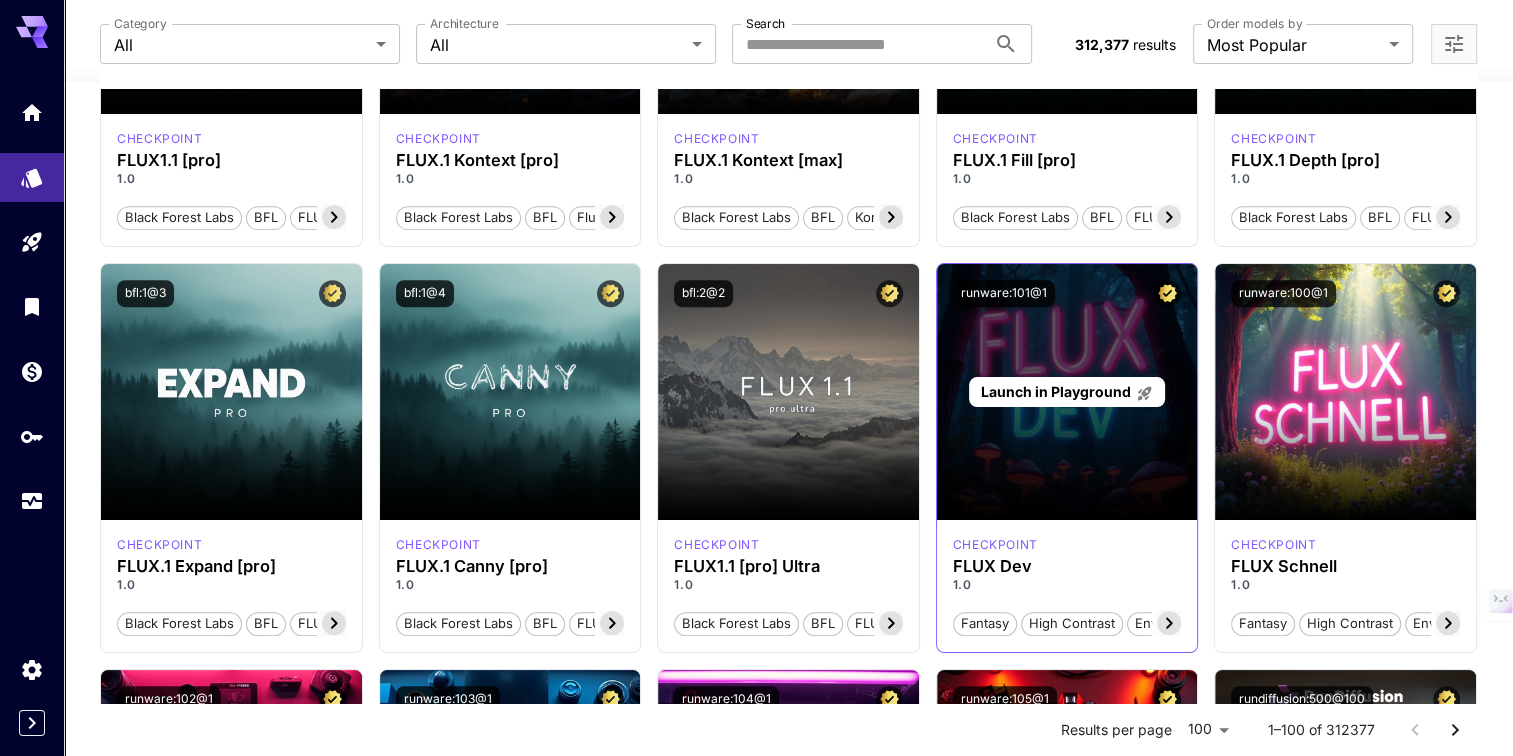 click on "Launch in Playground" at bounding box center (1055, 391) 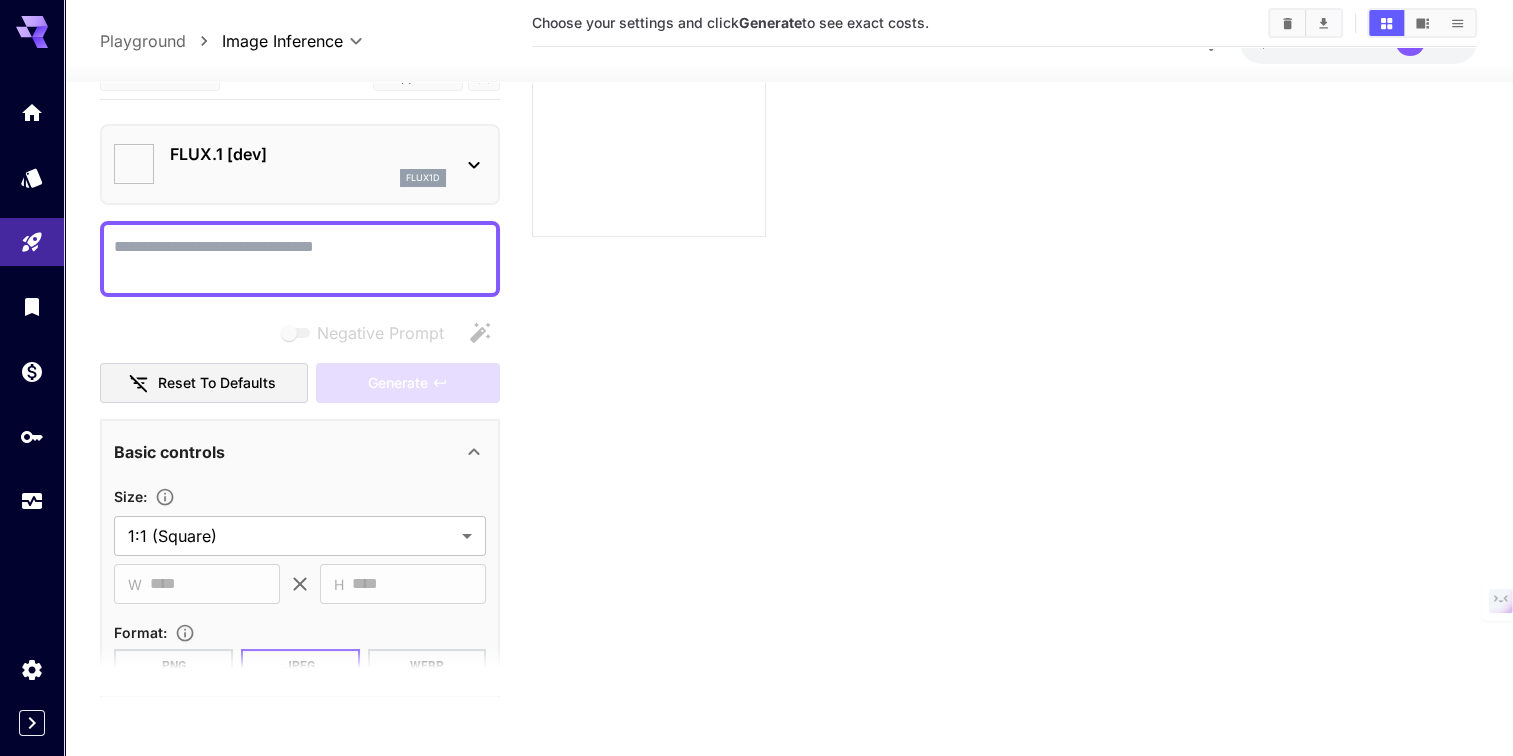 type on "**********" 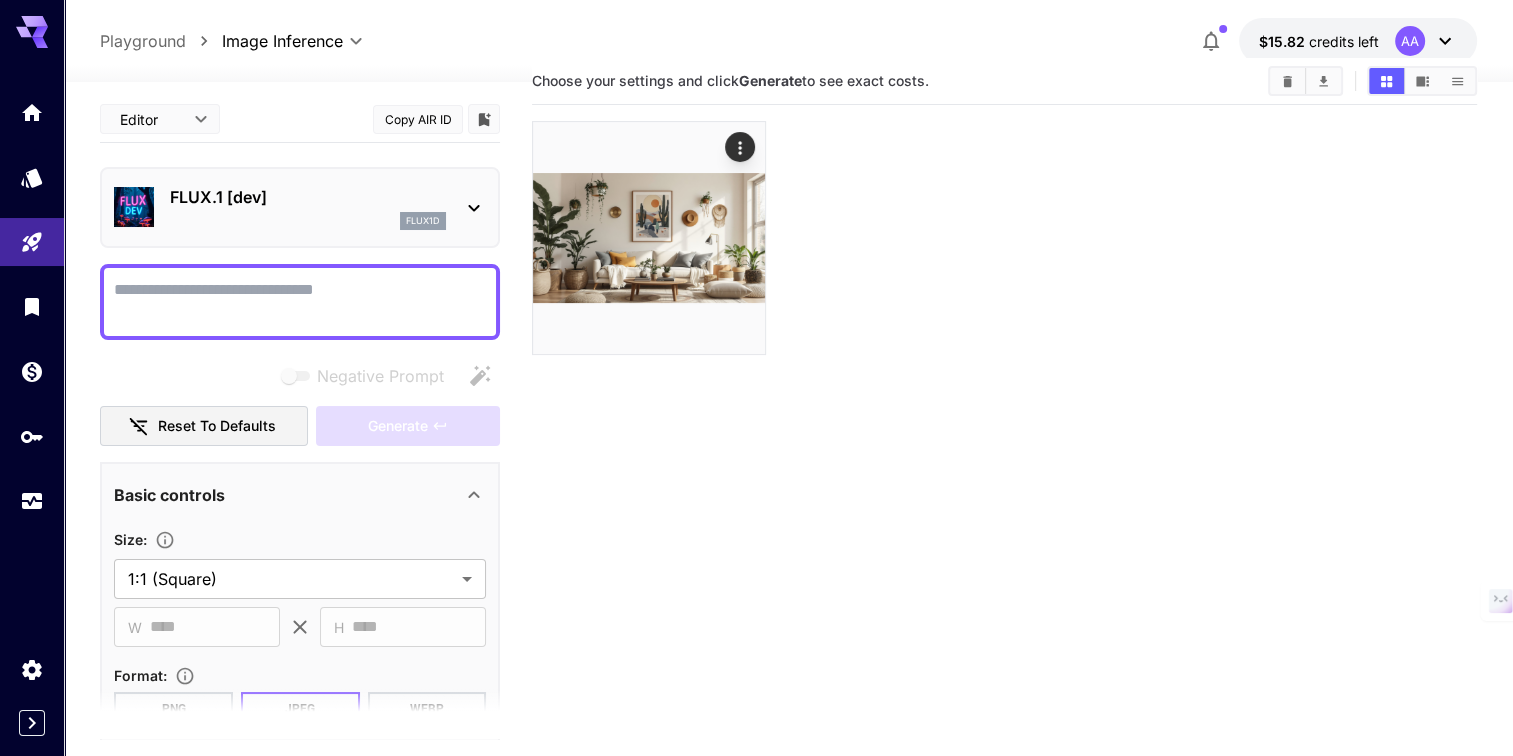 scroll, scrollTop: 0, scrollLeft: 0, axis: both 